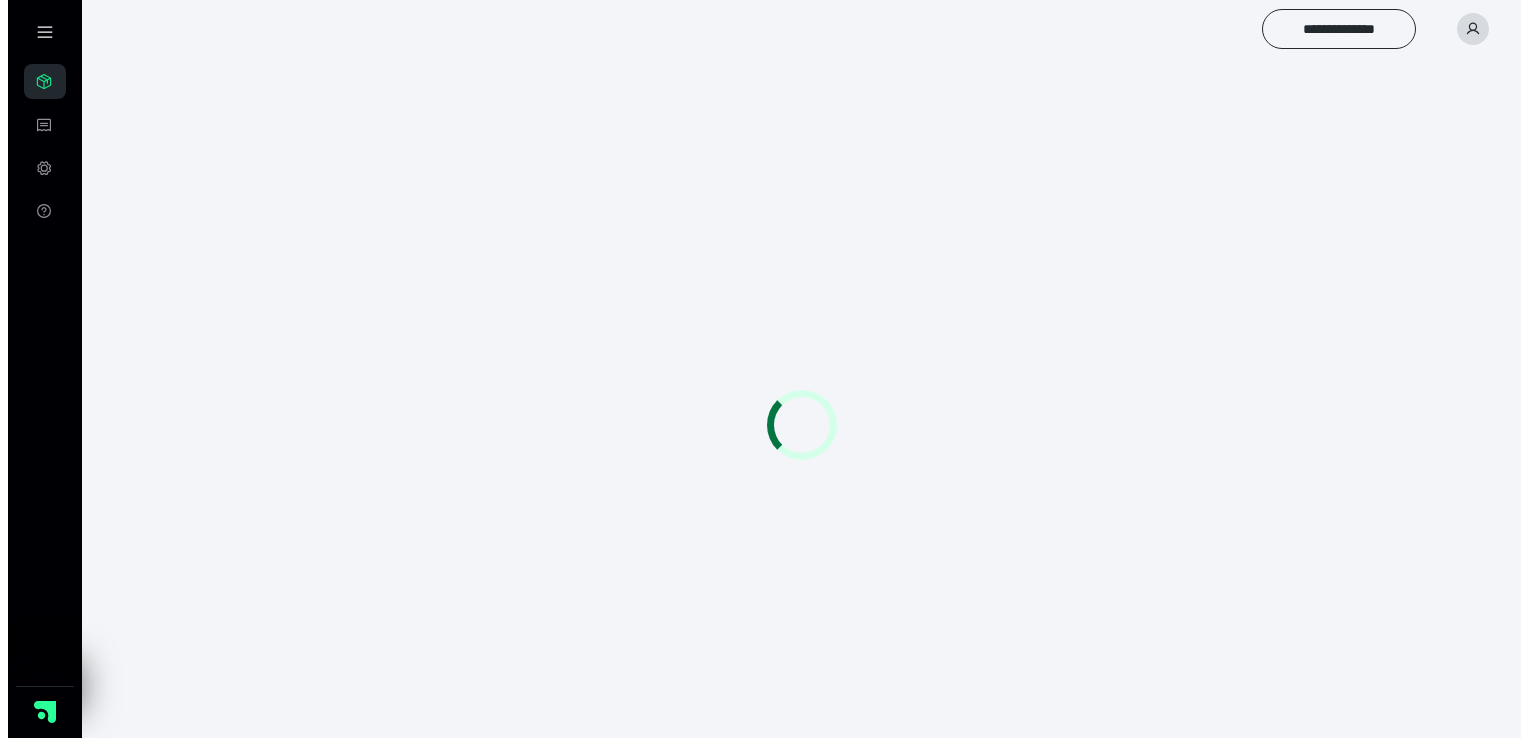 scroll, scrollTop: 0, scrollLeft: 0, axis: both 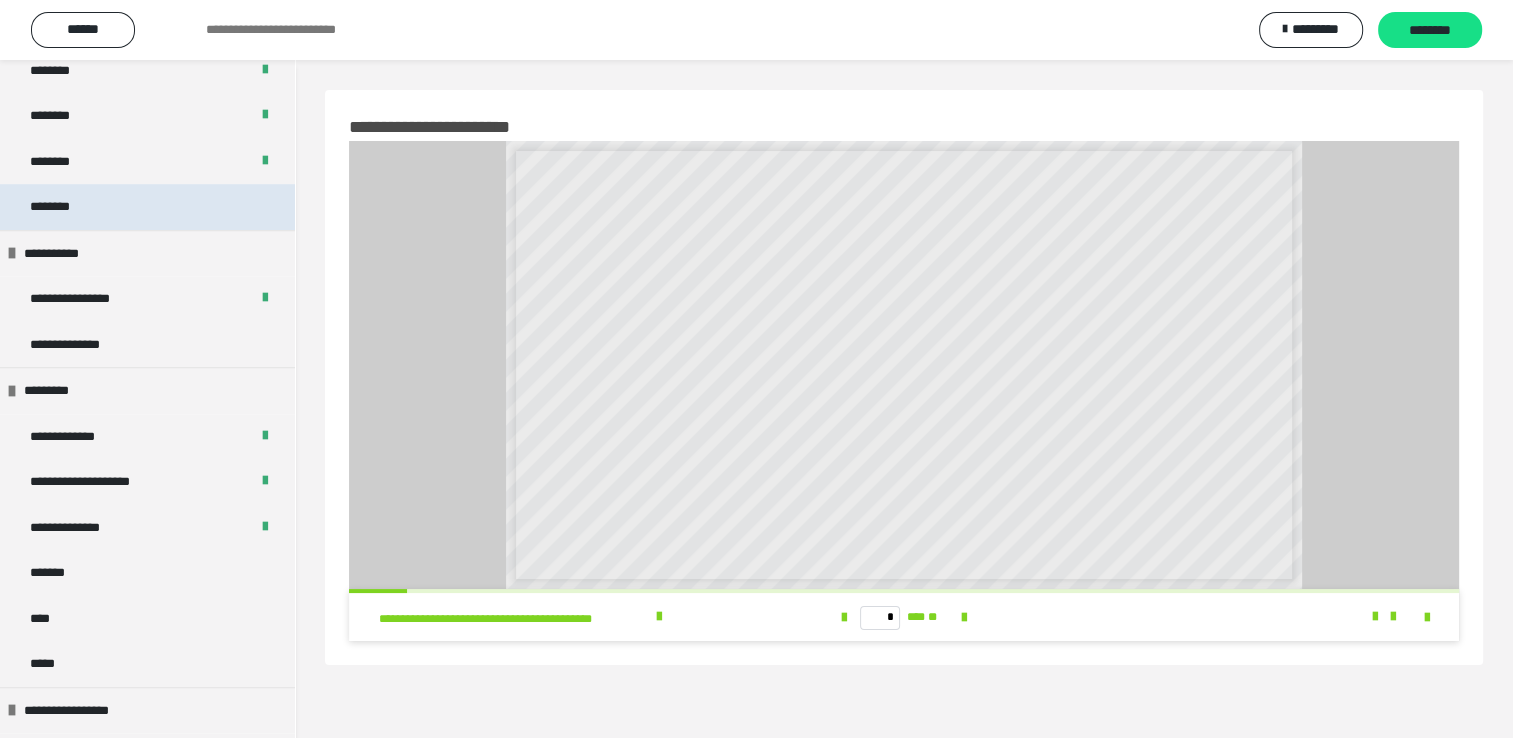 click on "********" at bounding box center [147, 207] 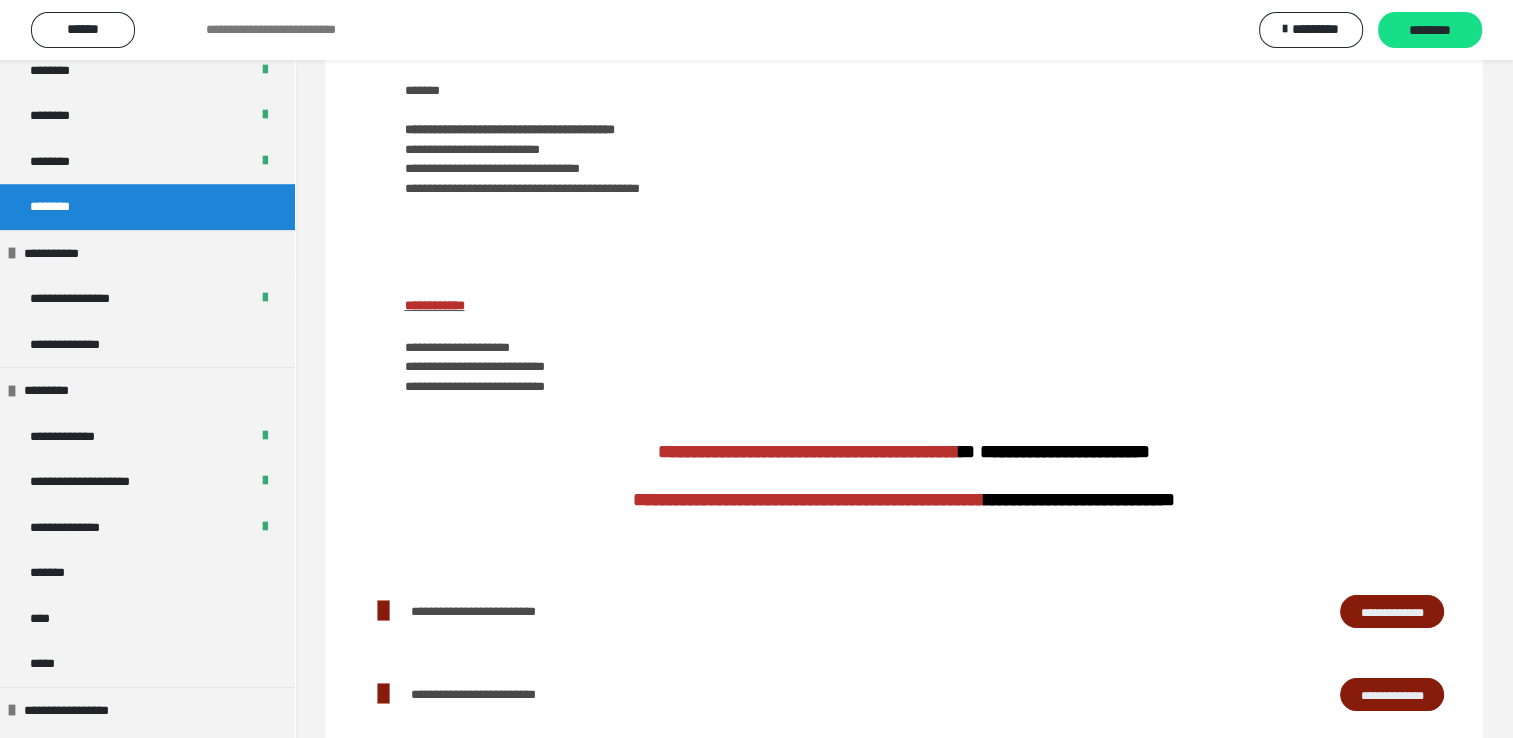 scroll, scrollTop: 0, scrollLeft: 0, axis: both 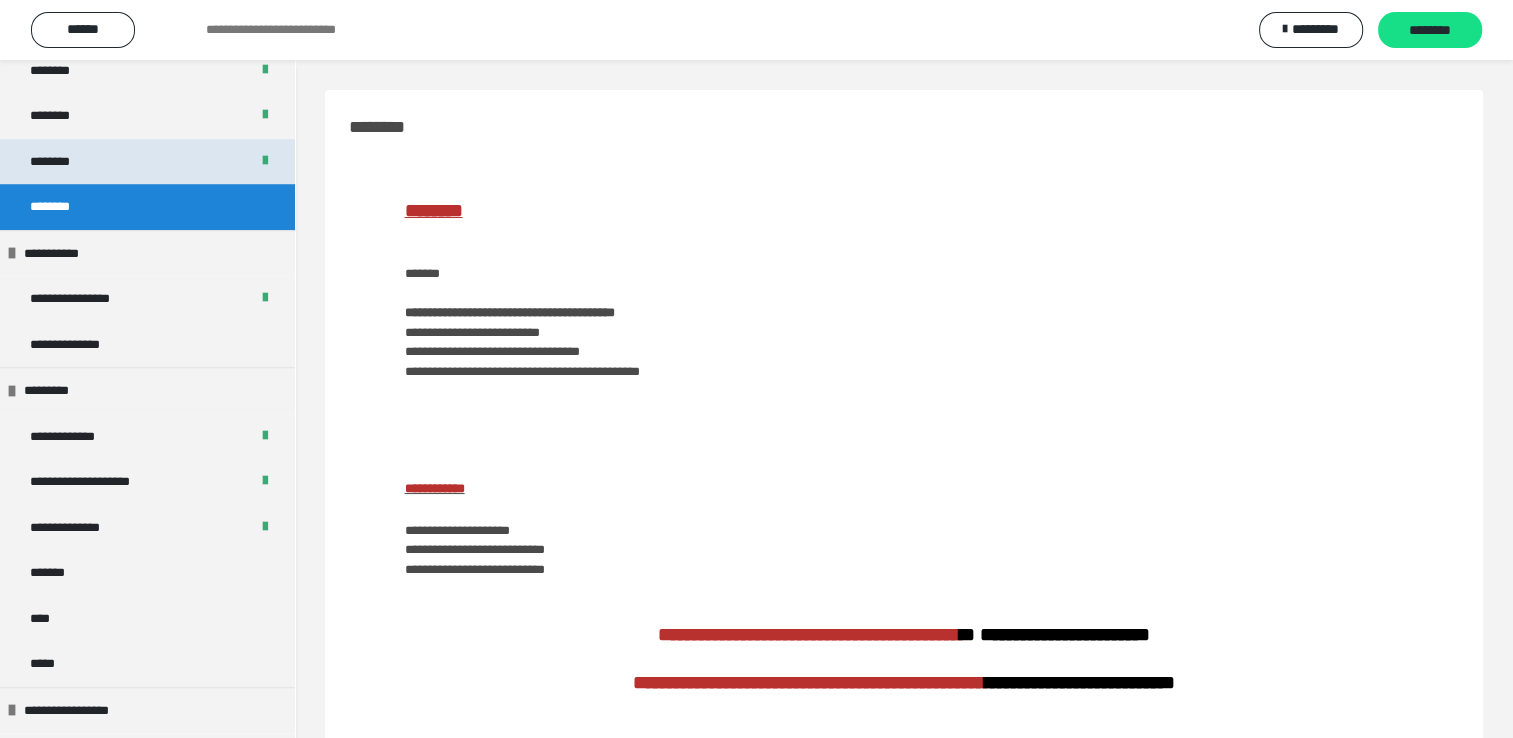 click on "********" at bounding box center [61, 162] 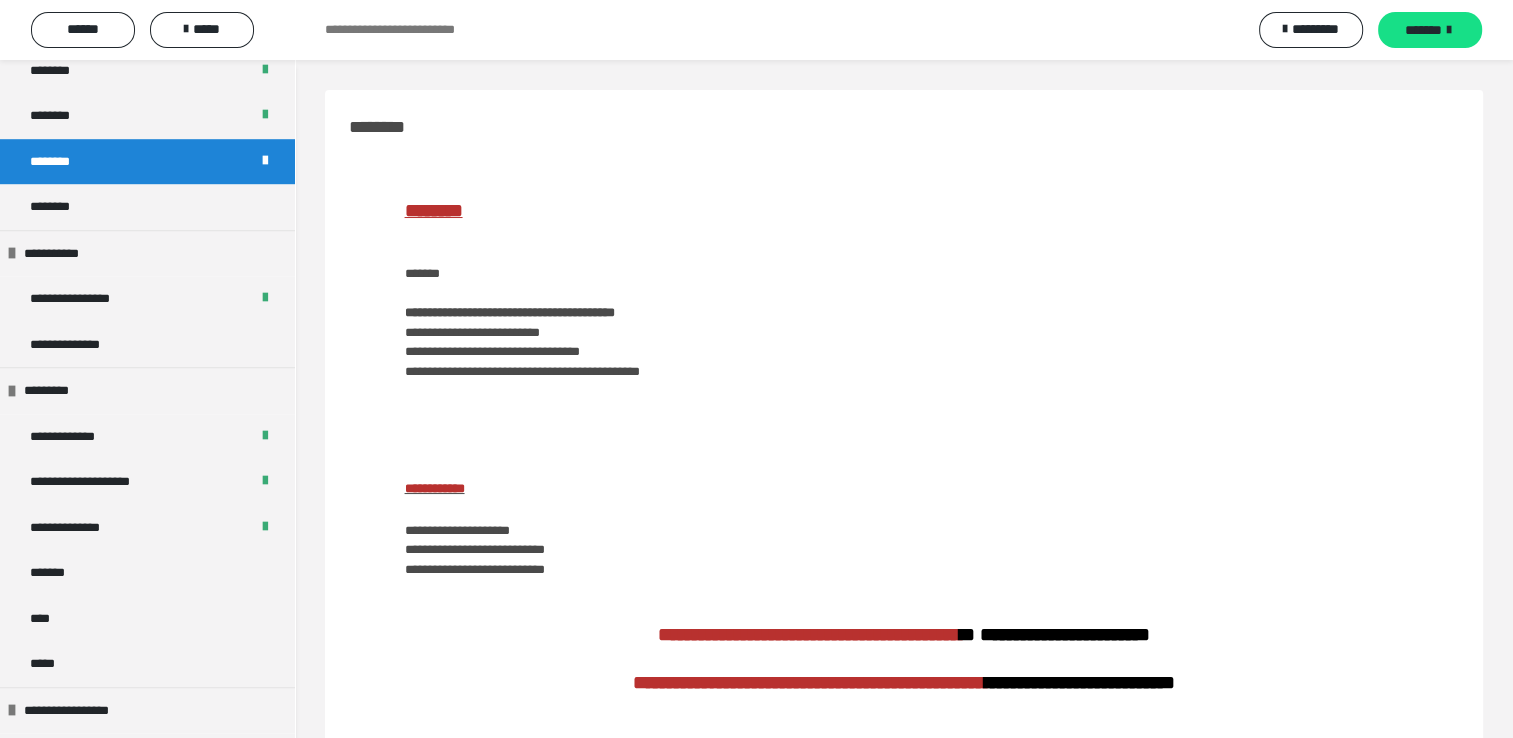 click on "********" at bounding box center (61, 162) 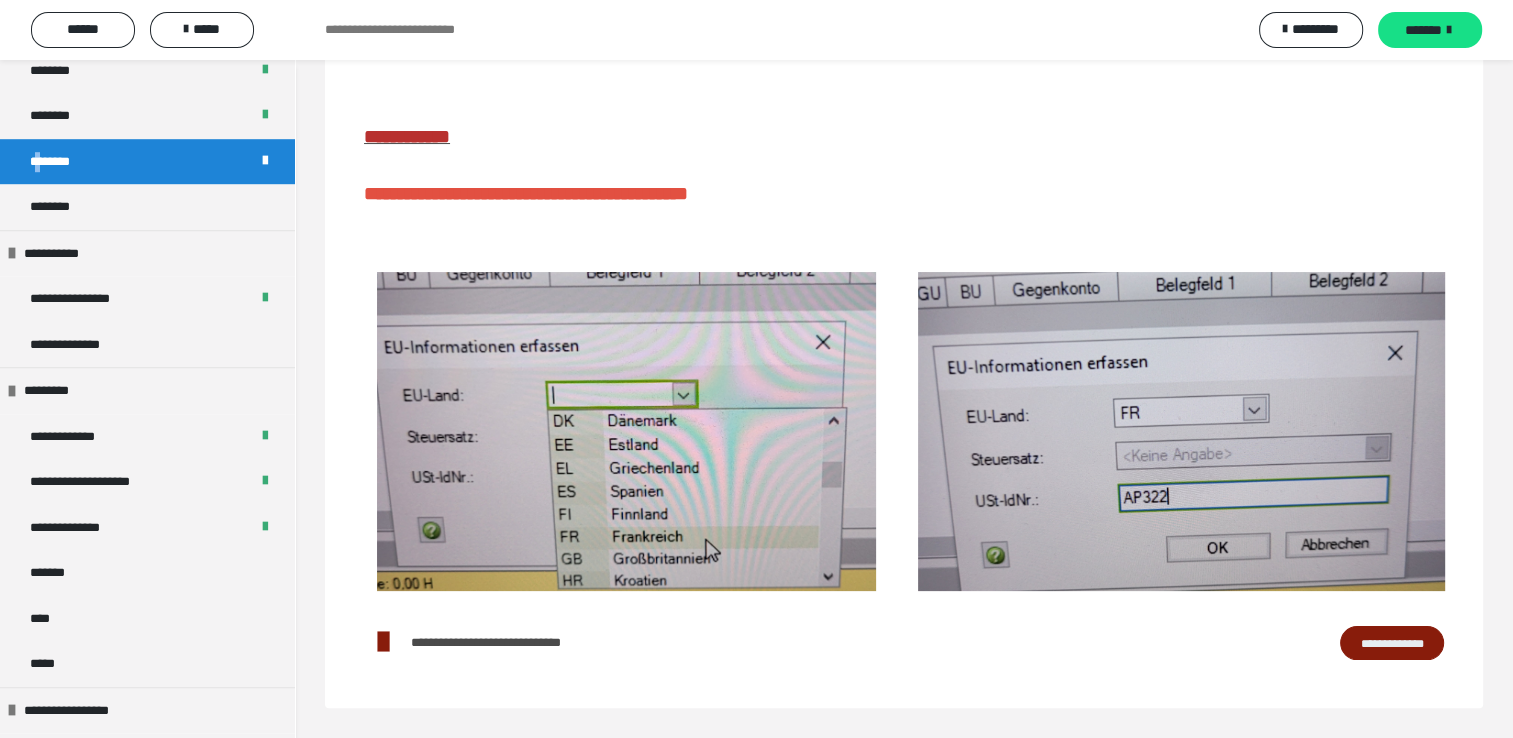 scroll, scrollTop: 300, scrollLeft: 0, axis: vertical 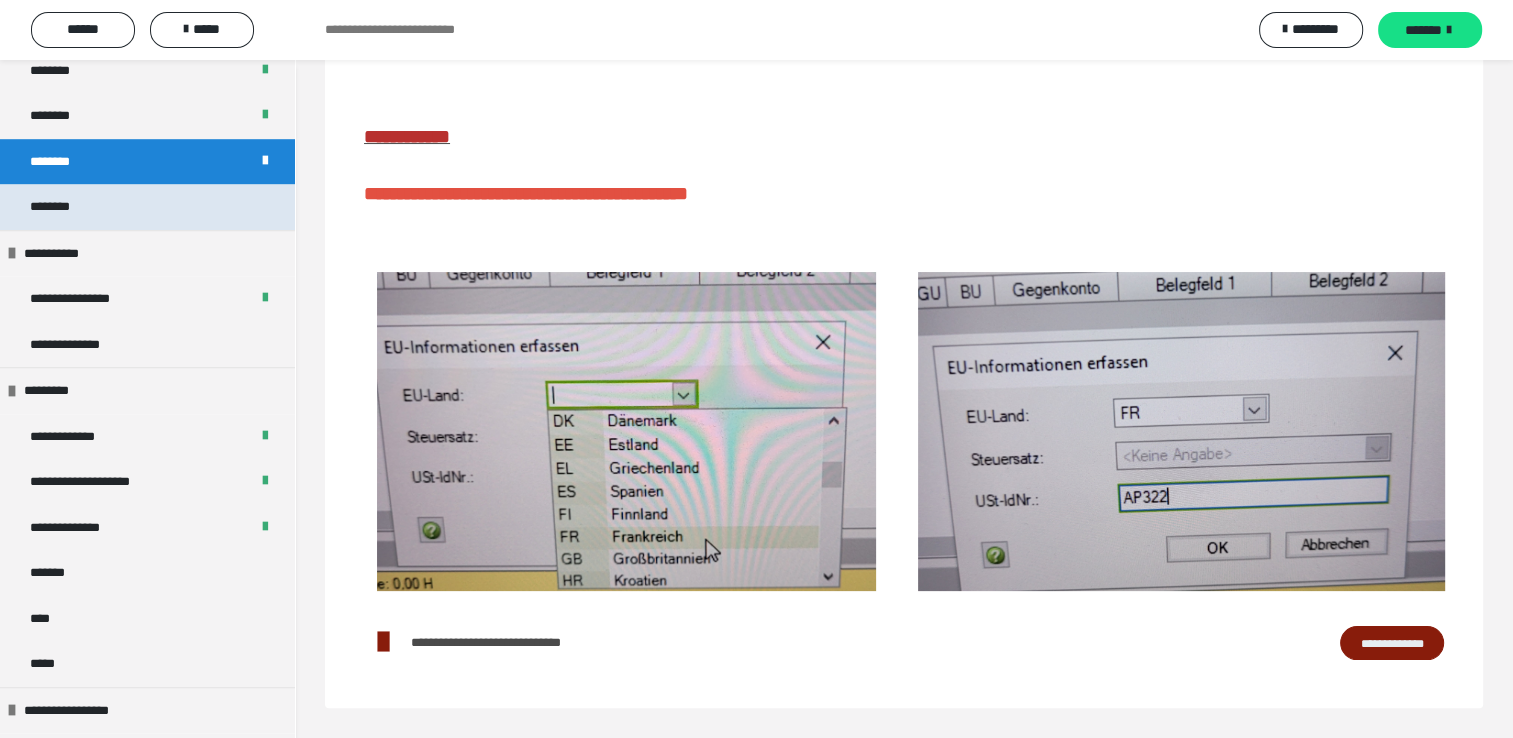 click on "********" at bounding box center [61, 207] 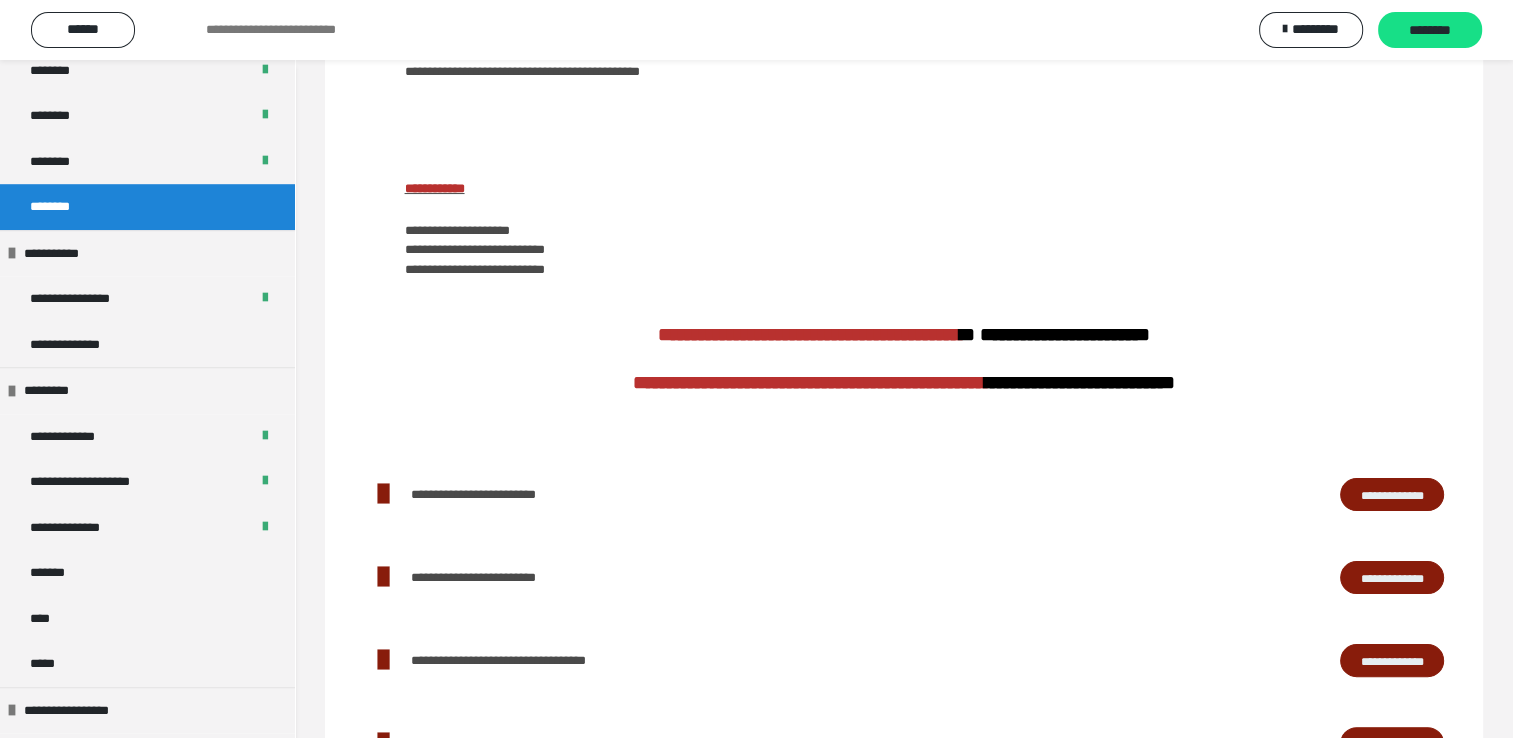 scroll, scrollTop: 483, scrollLeft: 0, axis: vertical 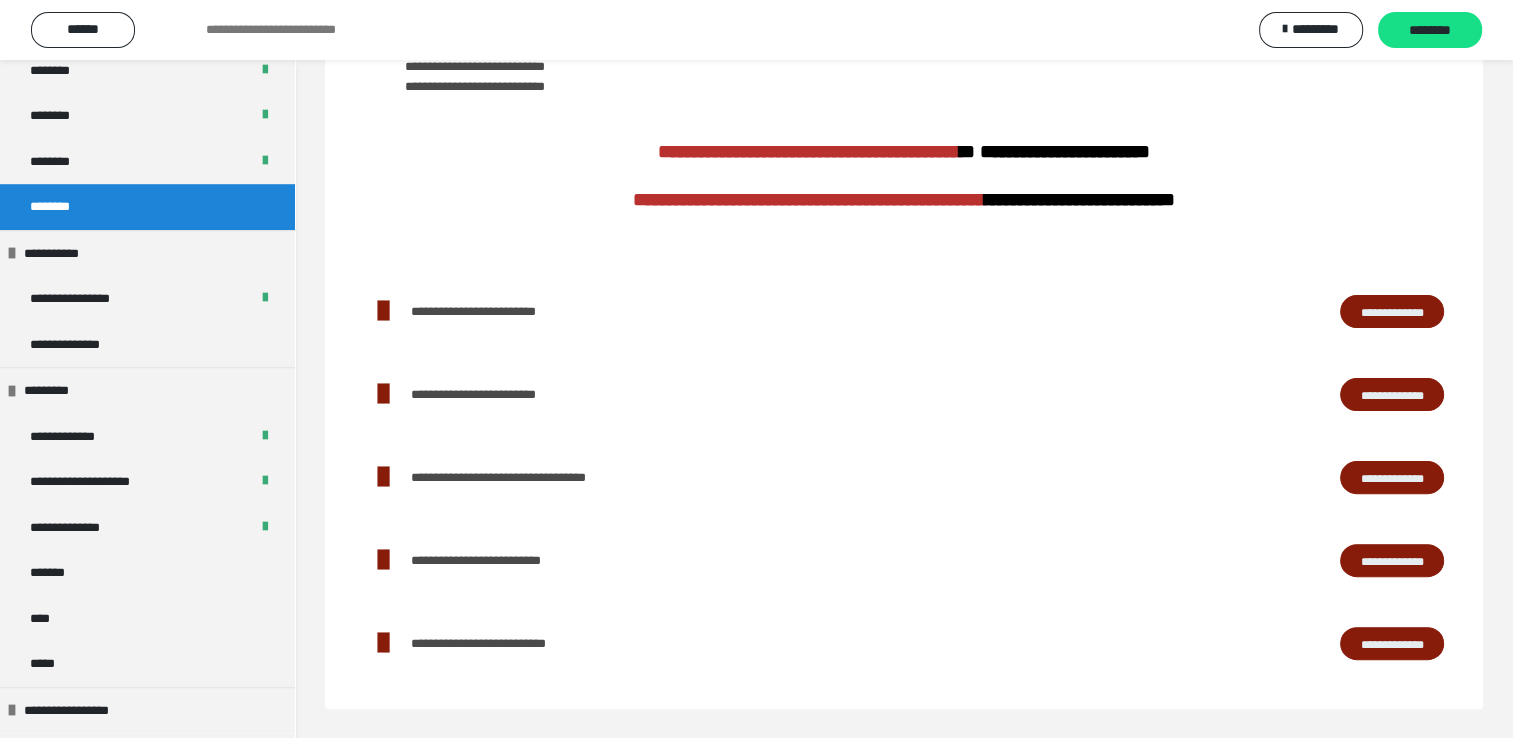 click on "**********" at bounding box center [1392, 312] 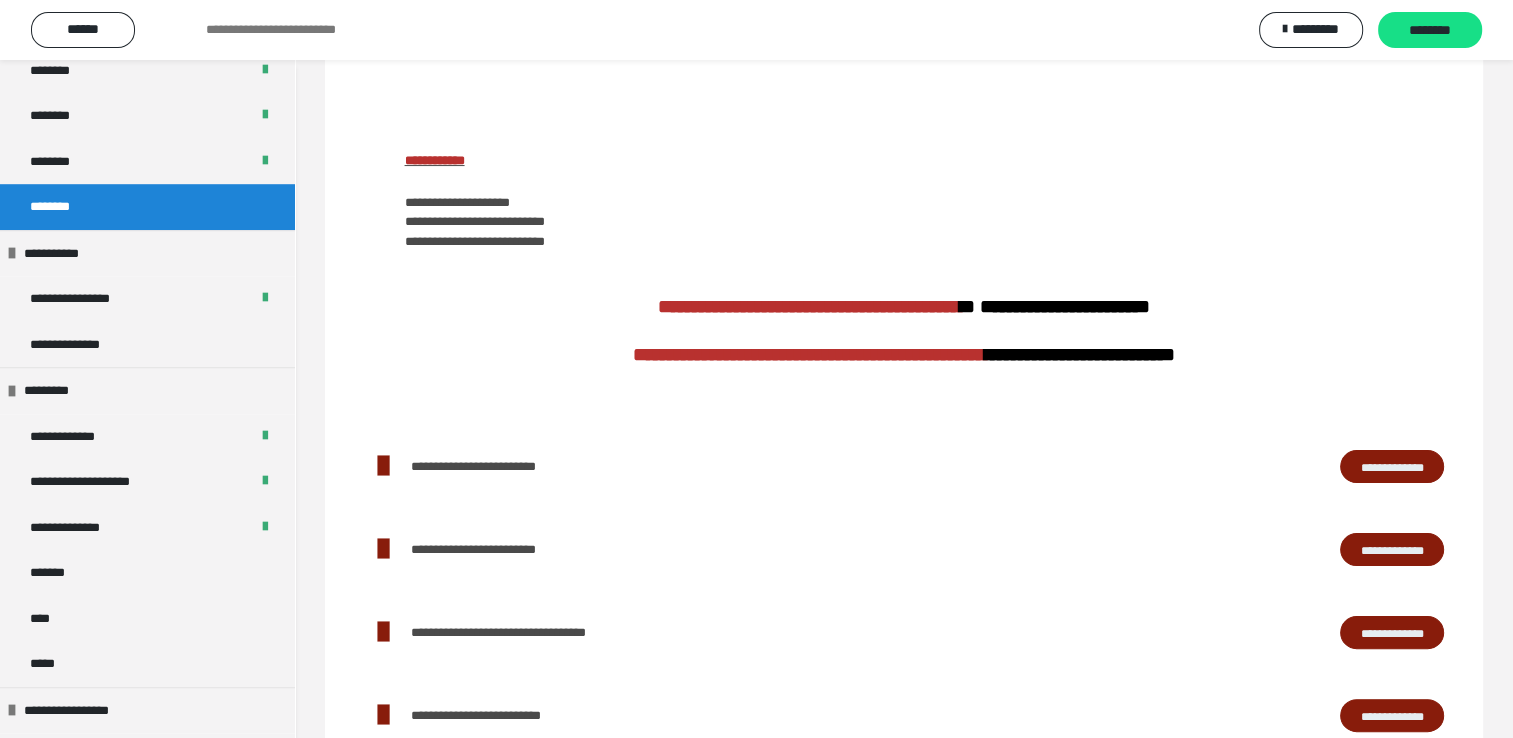 scroll, scrollTop: 83, scrollLeft: 0, axis: vertical 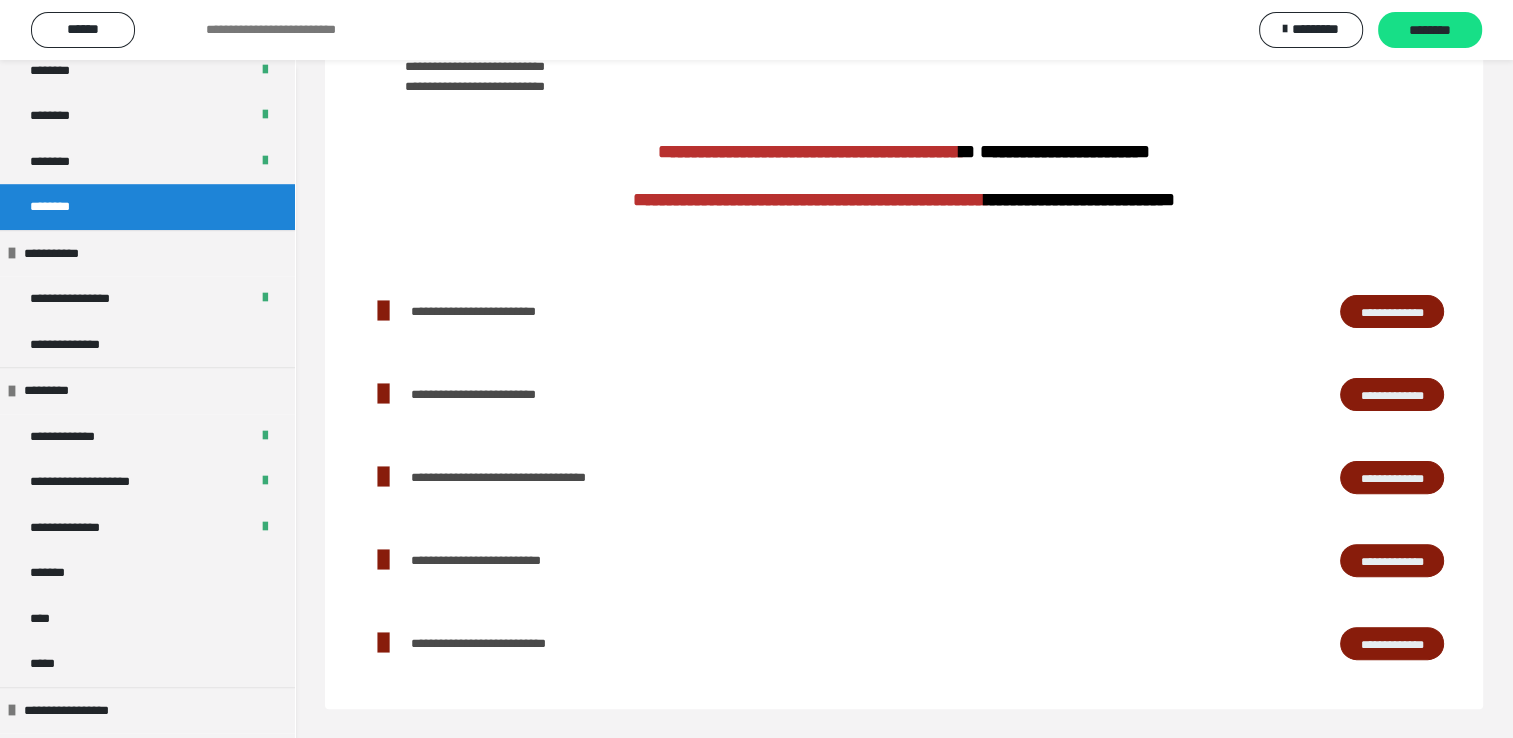 click on "**********" at bounding box center (1392, 312) 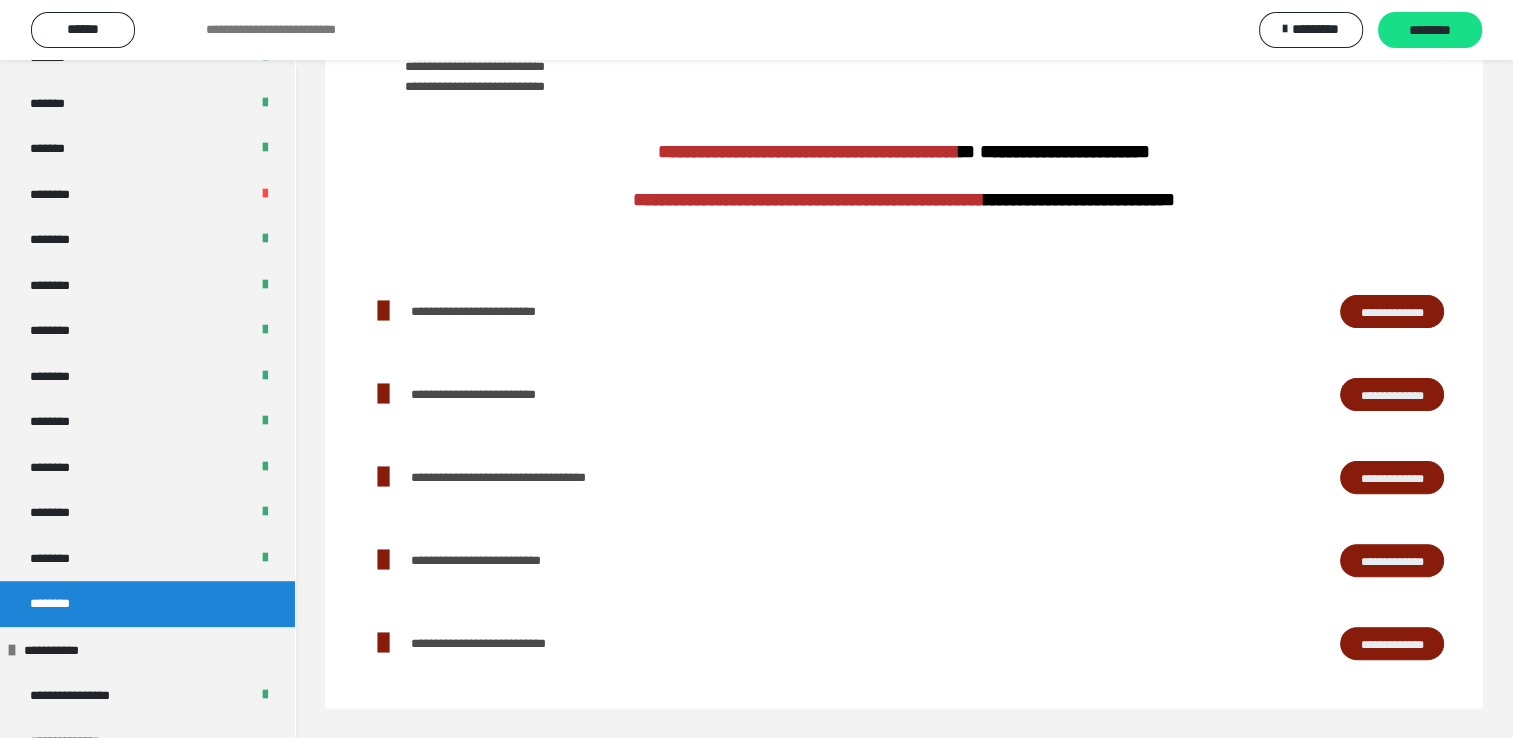 scroll, scrollTop: 1000, scrollLeft: 0, axis: vertical 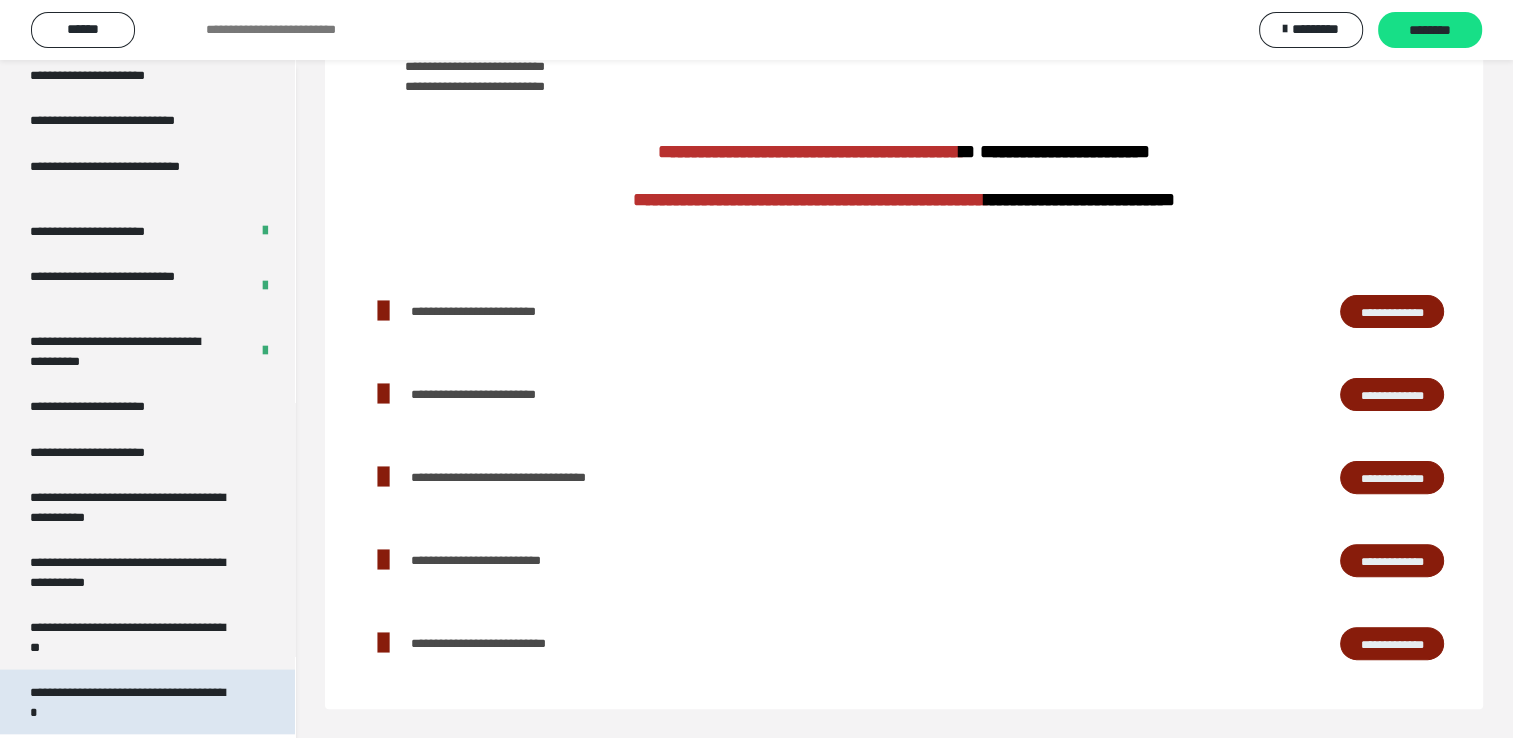 click on "**********" at bounding box center [132, 702] 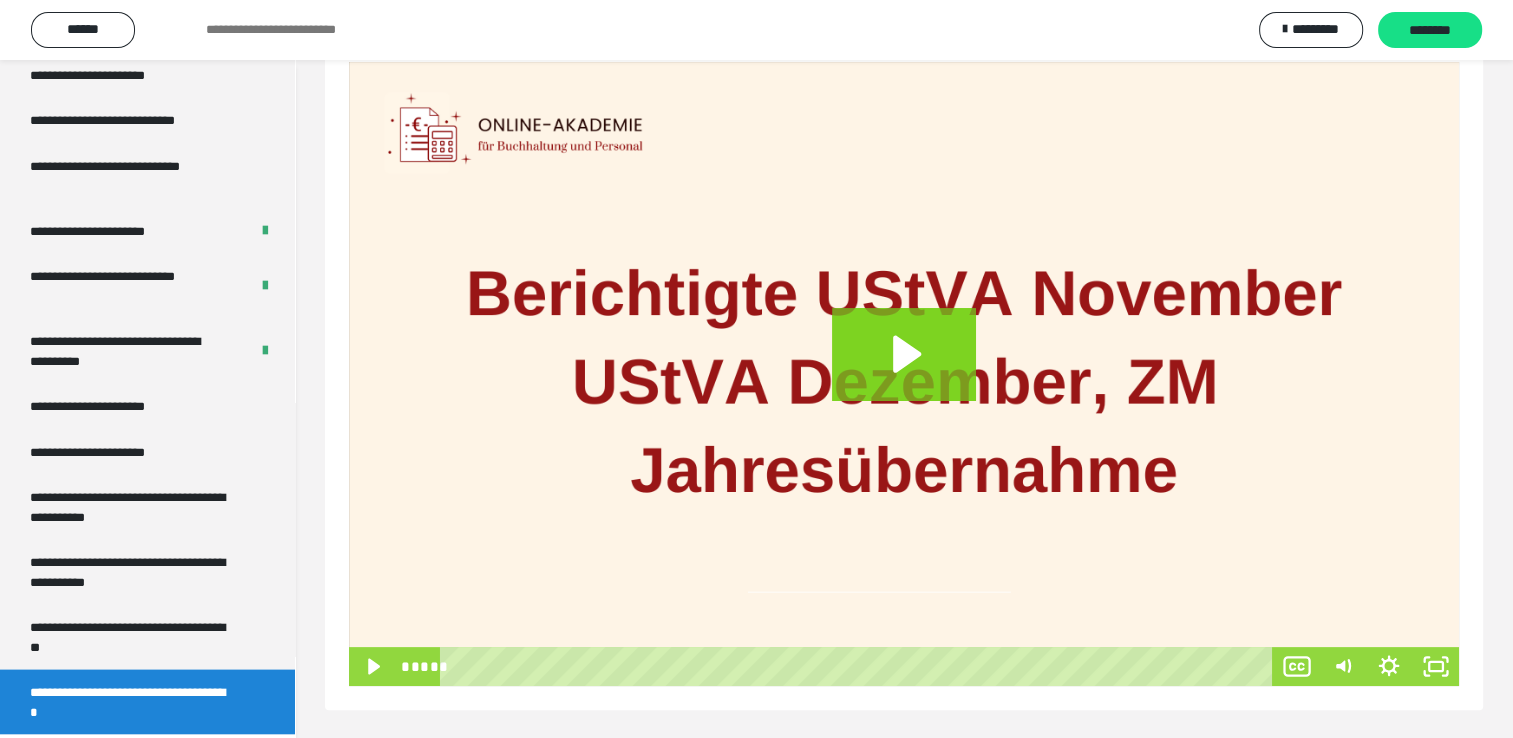 scroll, scrollTop: 297, scrollLeft: 0, axis: vertical 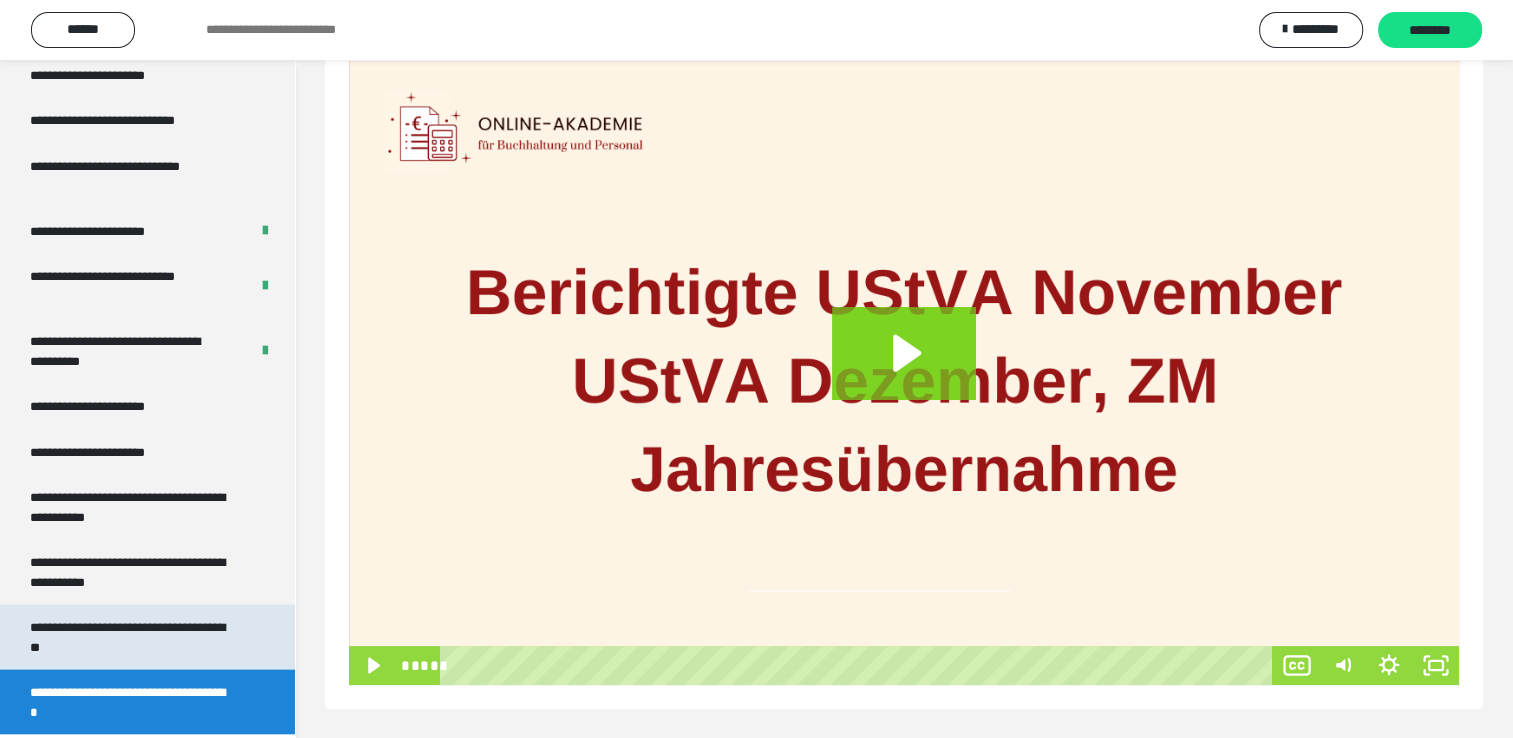 click on "**********" at bounding box center [132, 637] 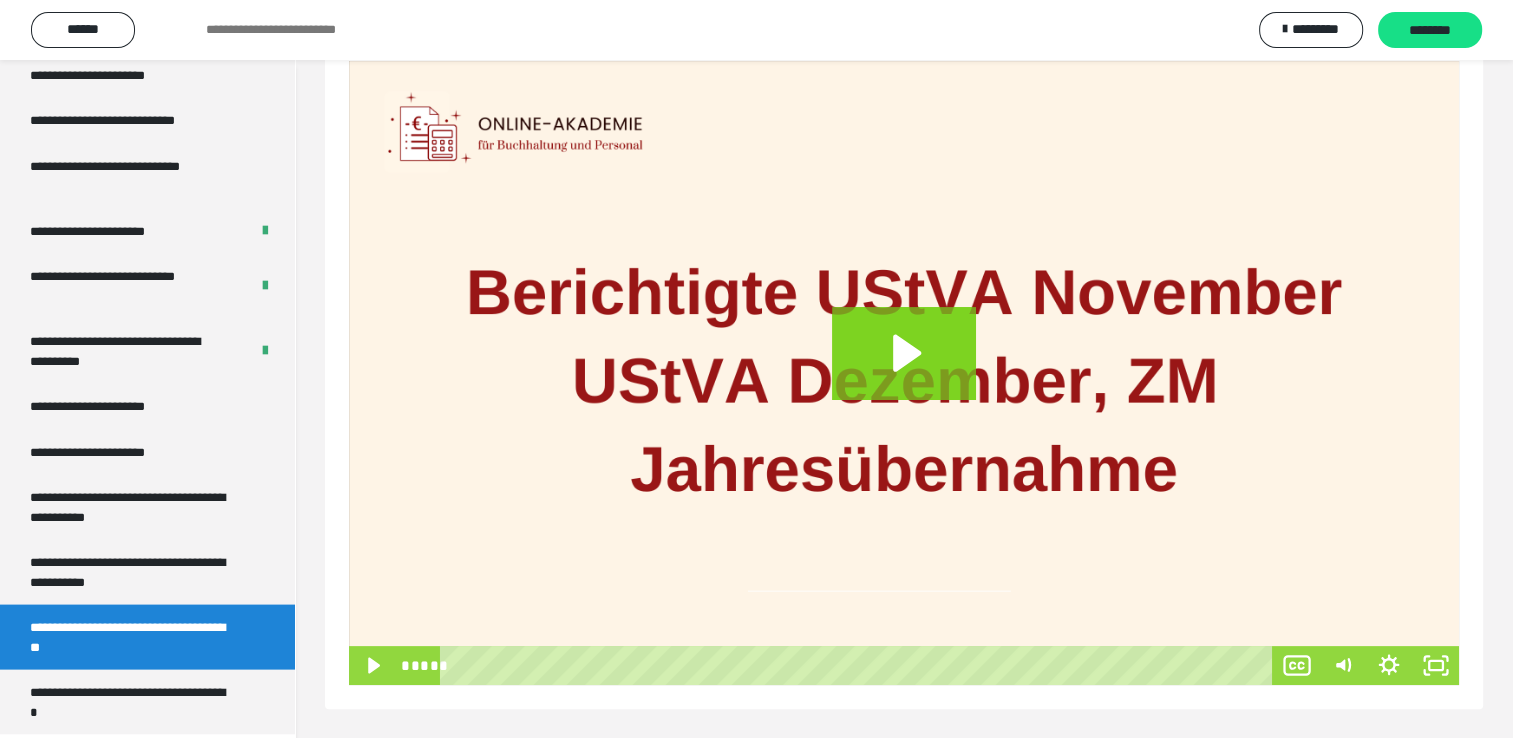 scroll, scrollTop: 60, scrollLeft: 0, axis: vertical 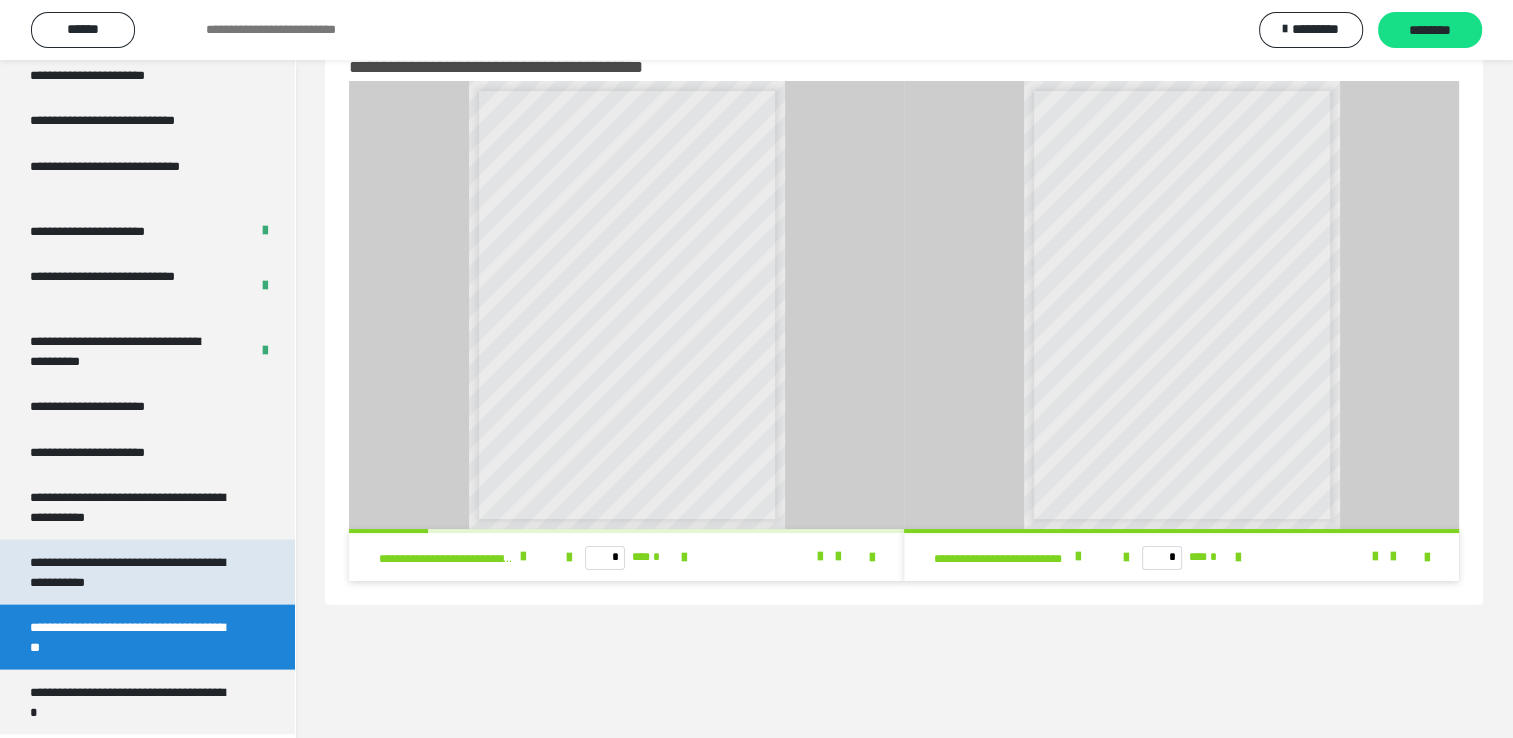 click on "**********" at bounding box center (132, 572) 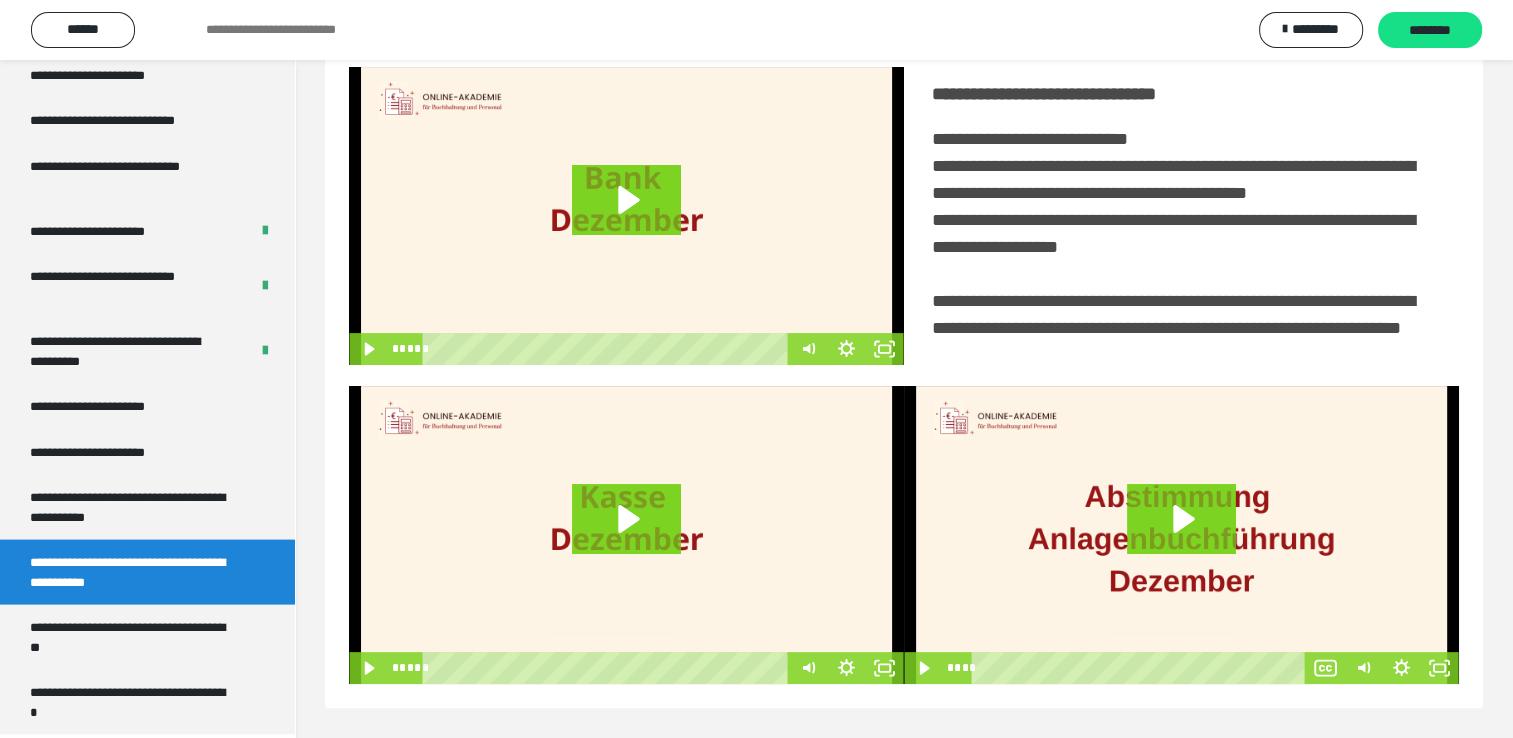 scroll, scrollTop: 446, scrollLeft: 0, axis: vertical 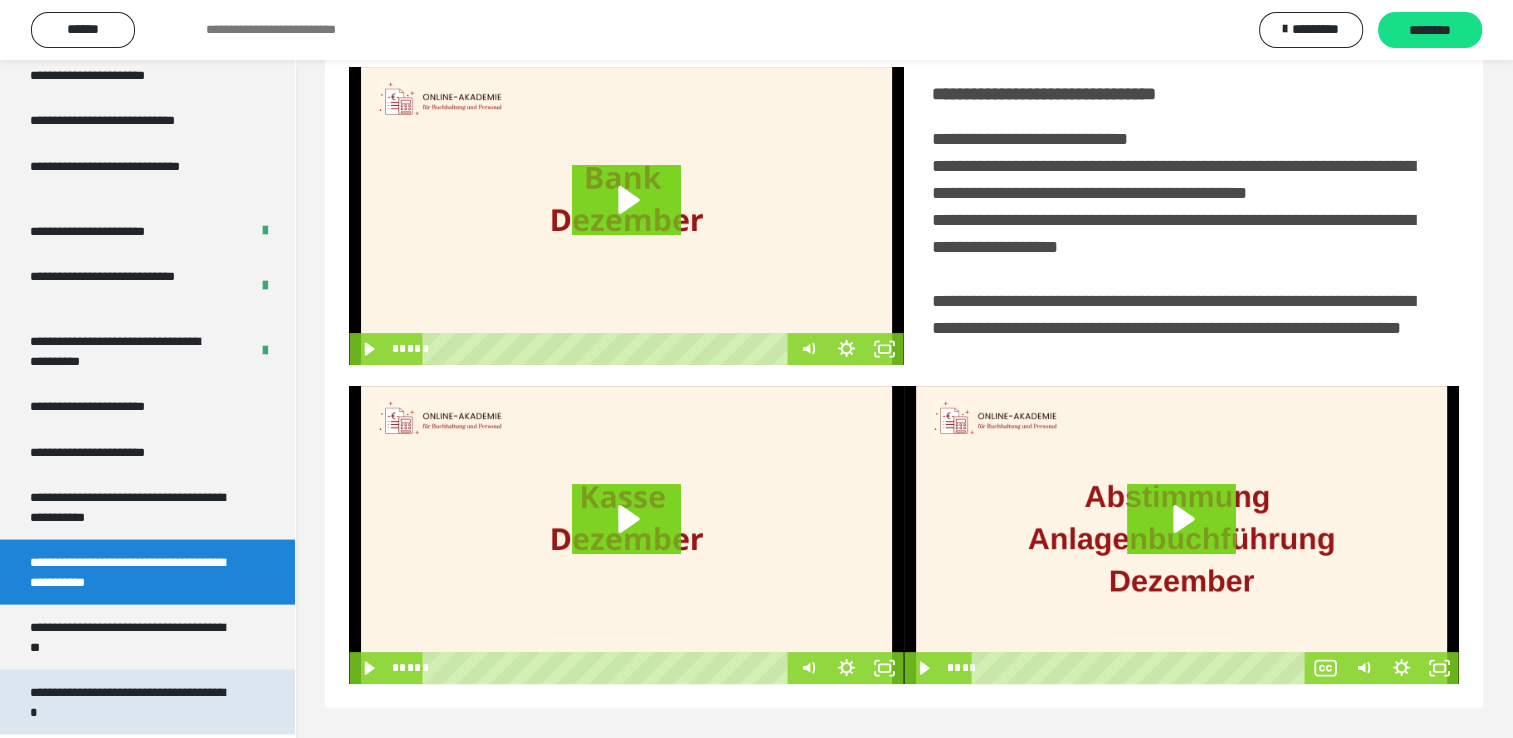 click on "**********" at bounding box center (132, 702) 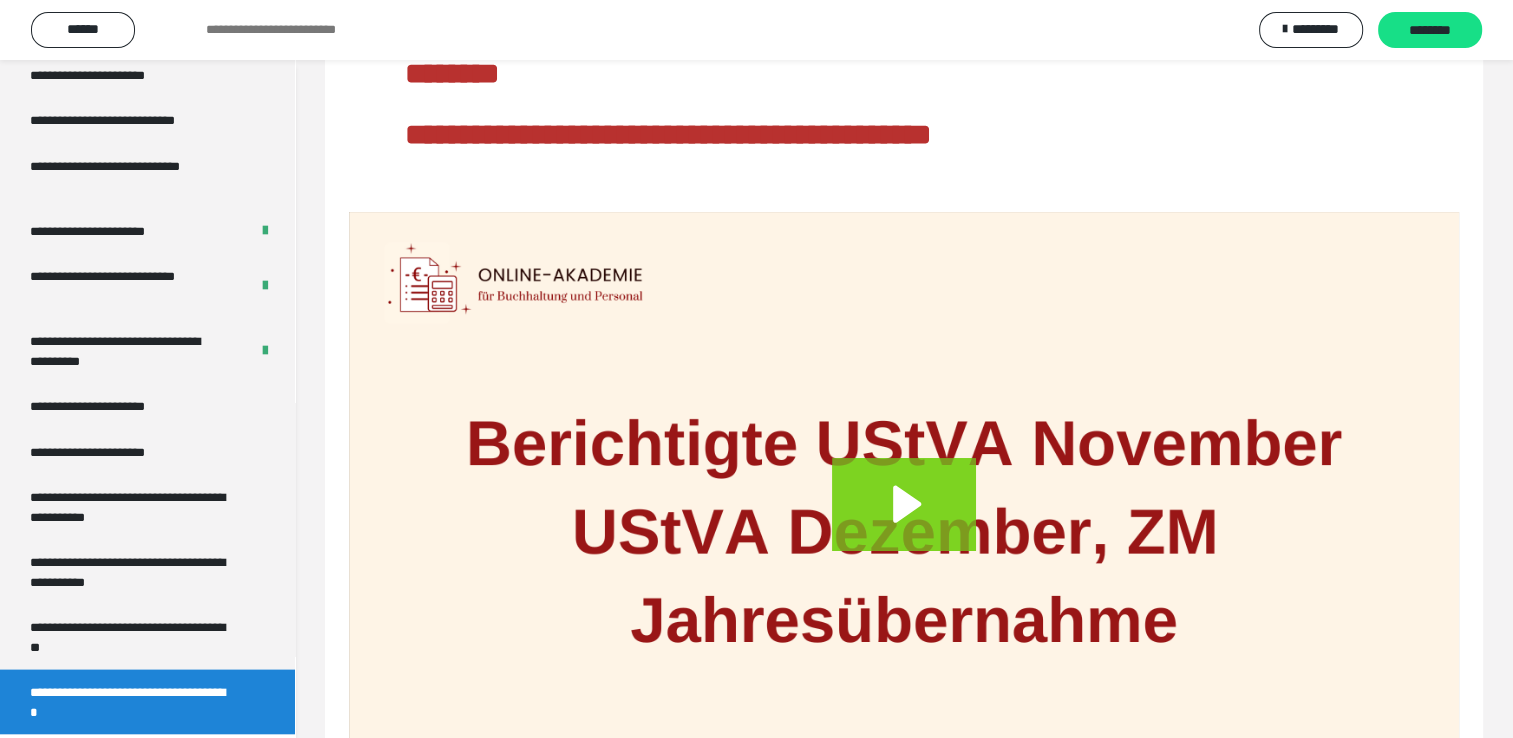 scroll, scrollTop: 297, scrollLeft: 0, axis: vertical 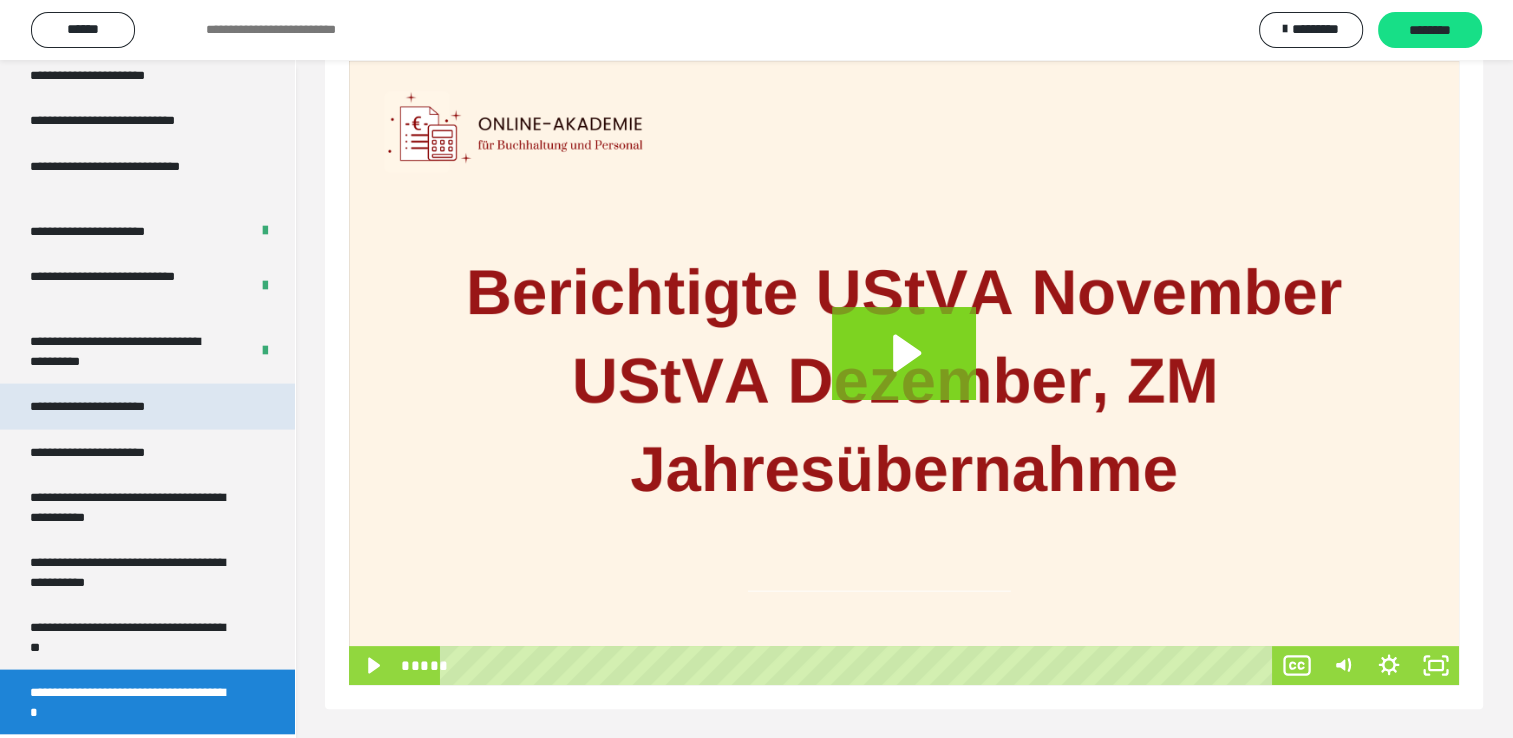 click on "**********" at bounding box center [110, 407] 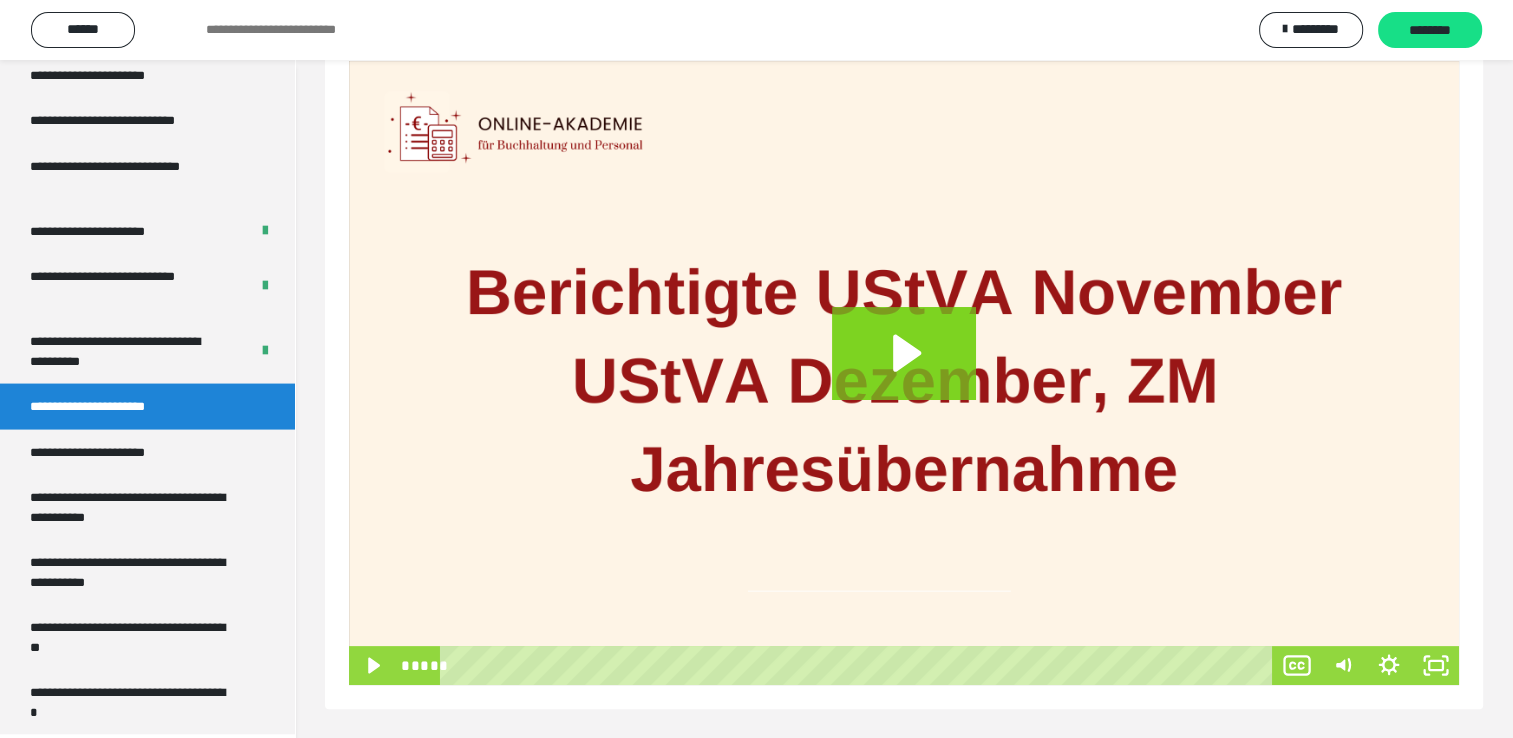scroll, scrollTop: 60, scrollLeft: 0, axis: vertical 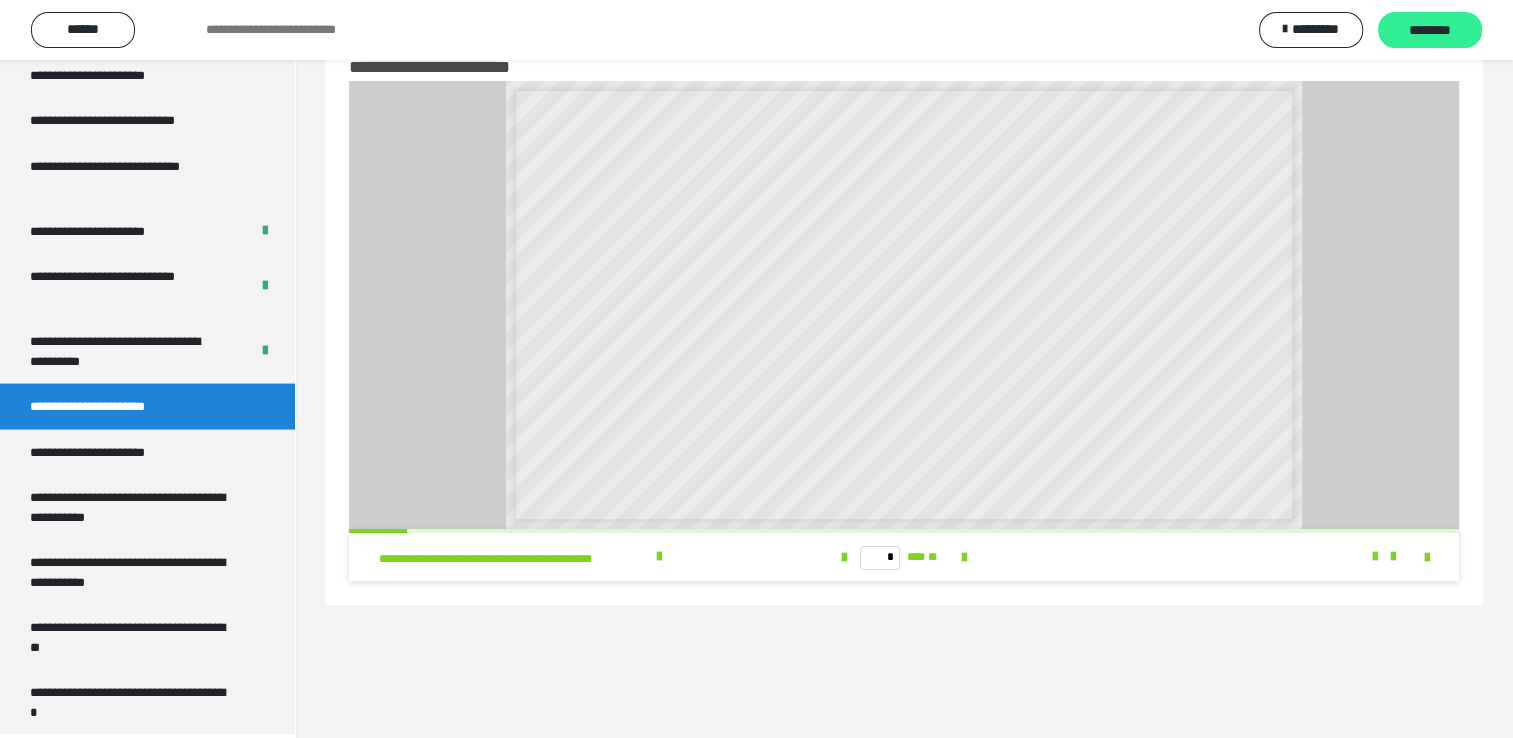 click on "********" at bounding box center (1430, 31) 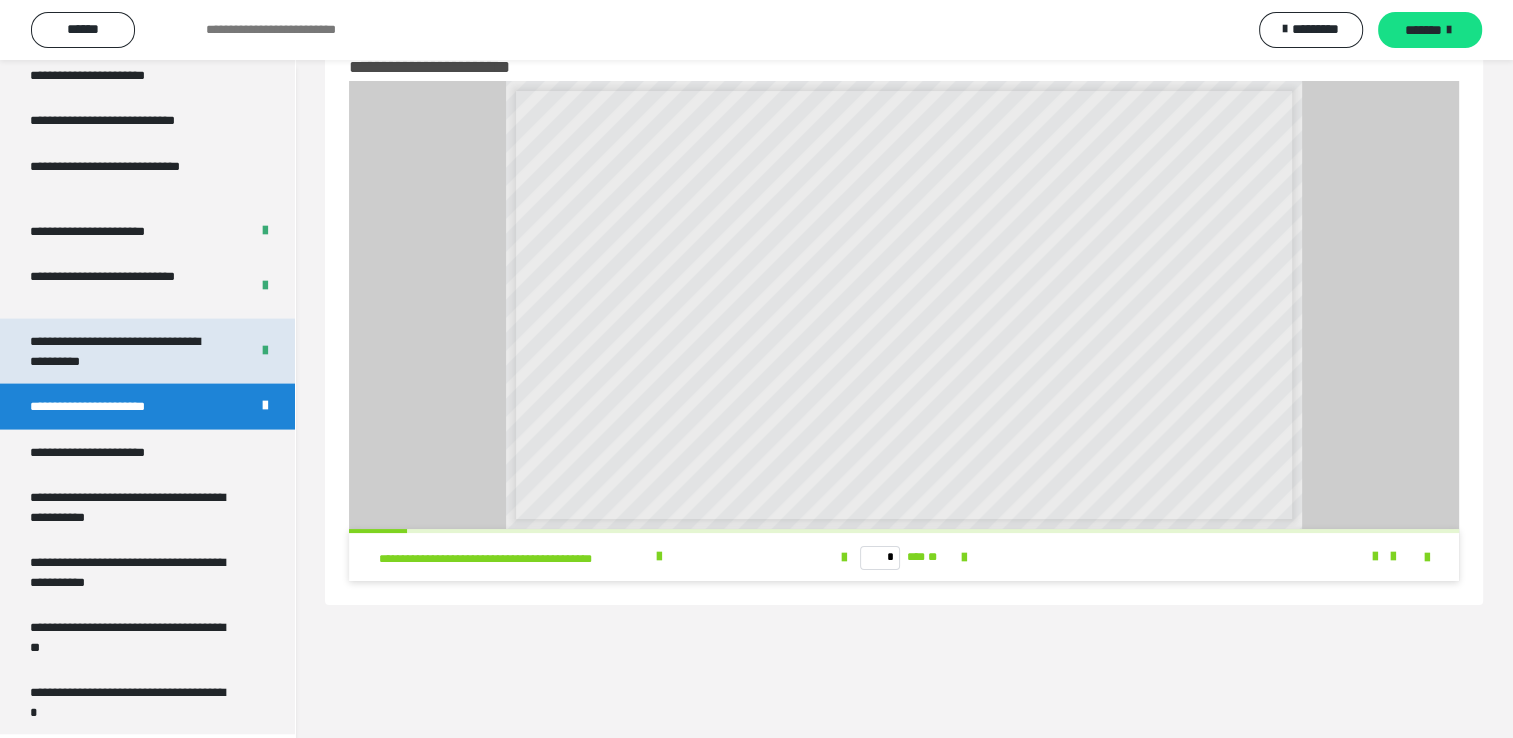 scroll, scrollTop: 3675, scrollLeft: 0, axis: vertical 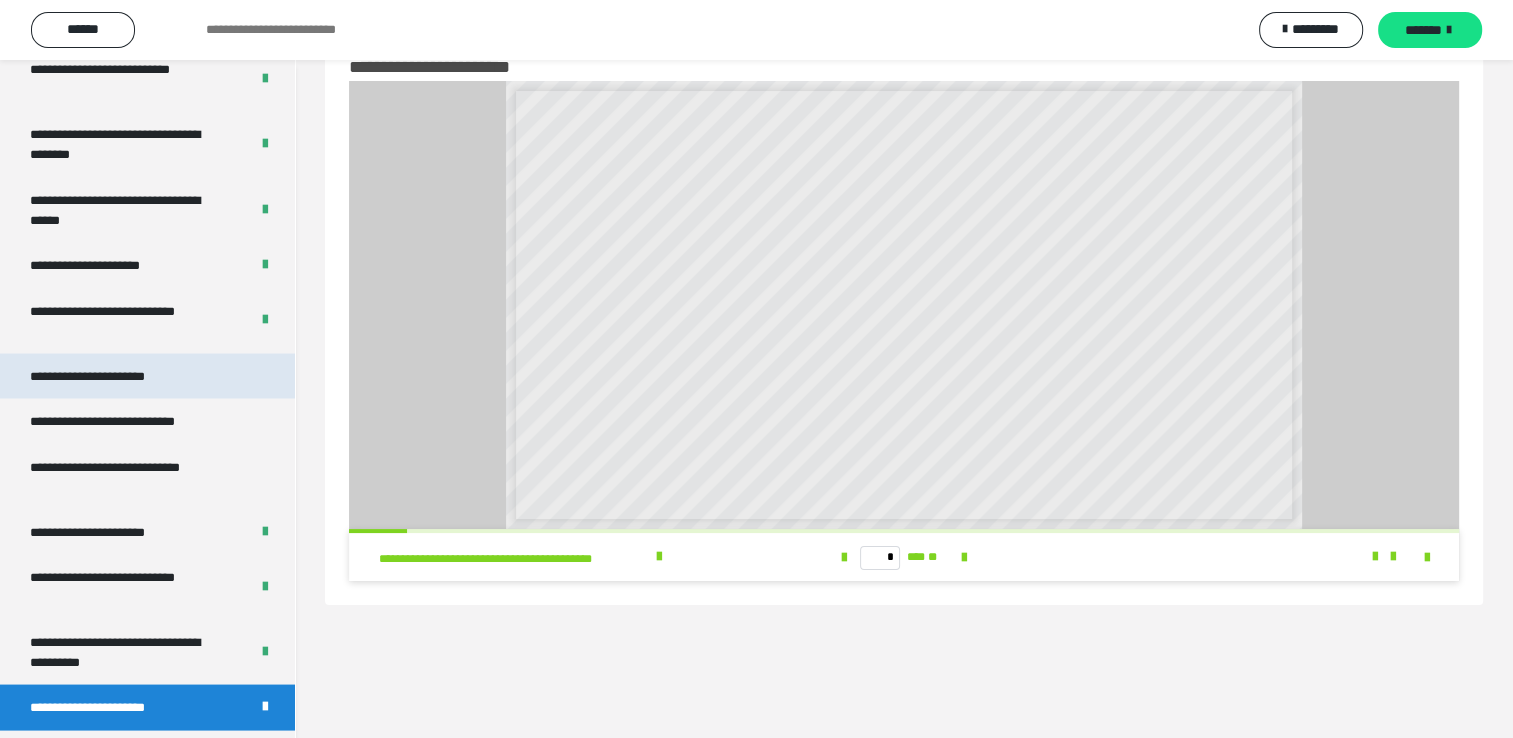 click on "**********" at bounding box center (111, 376) 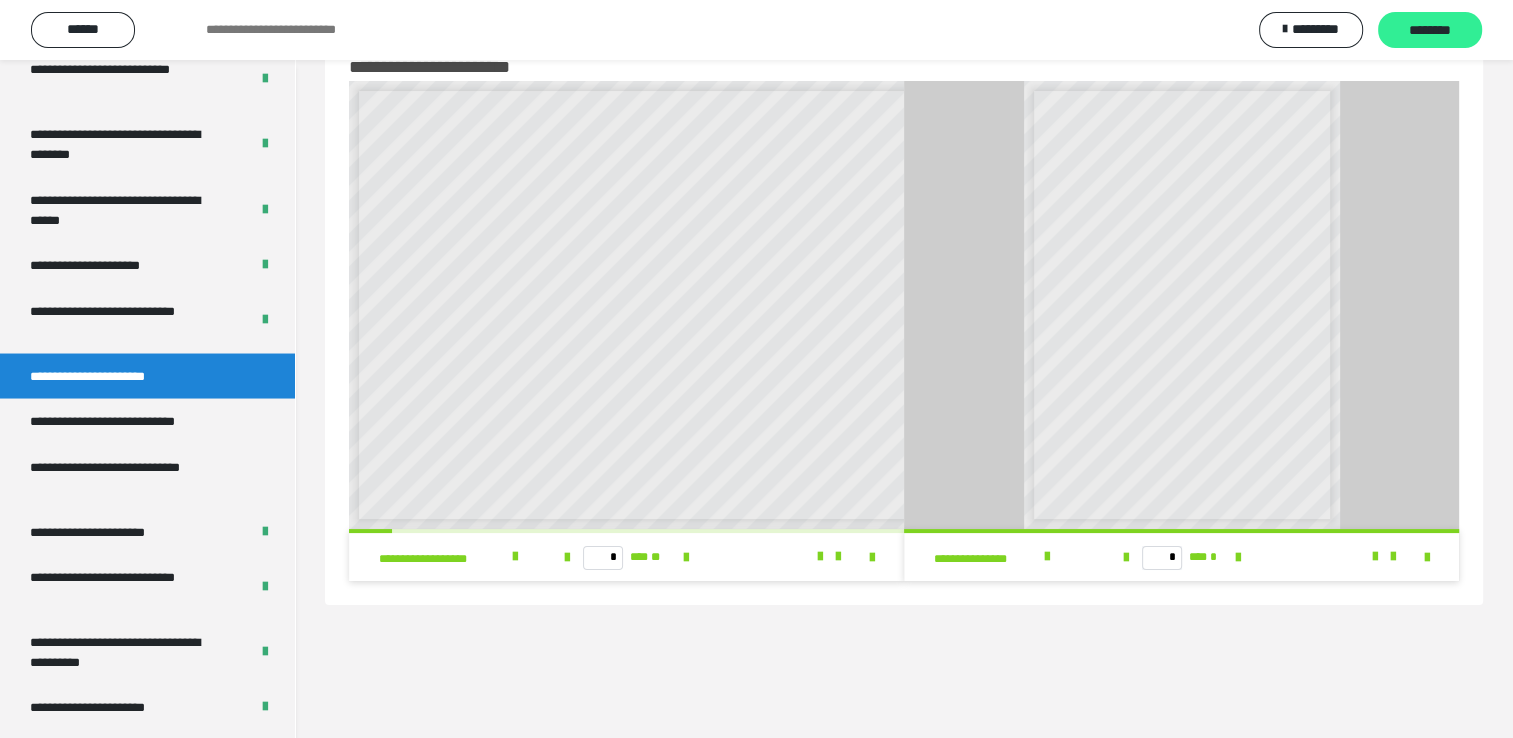 click on "********" at bounding box center [1430, 31] 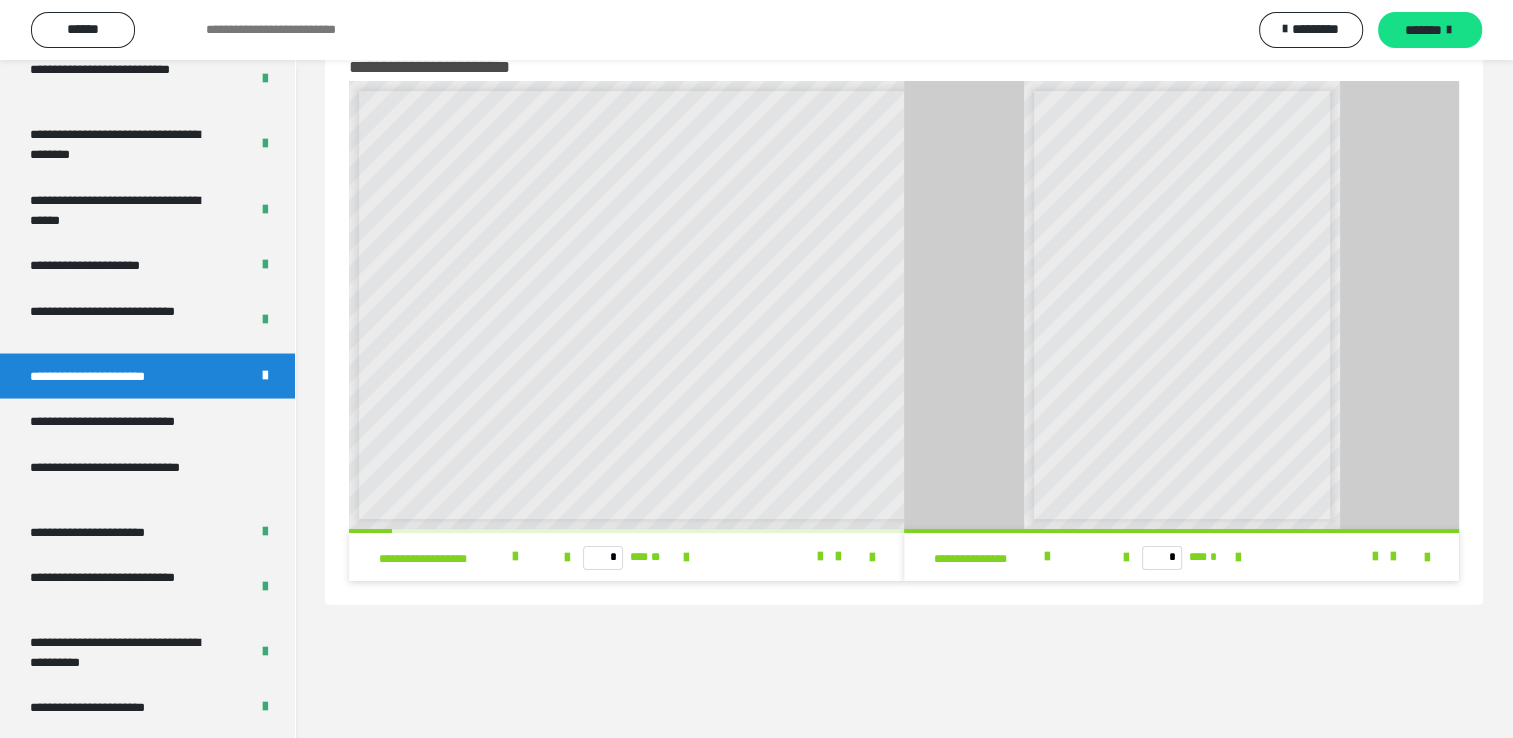 drag, startPoint x: 224, startPoint y: 419, endPoint x: 644, endPoint y: 486, distance: 425.3105 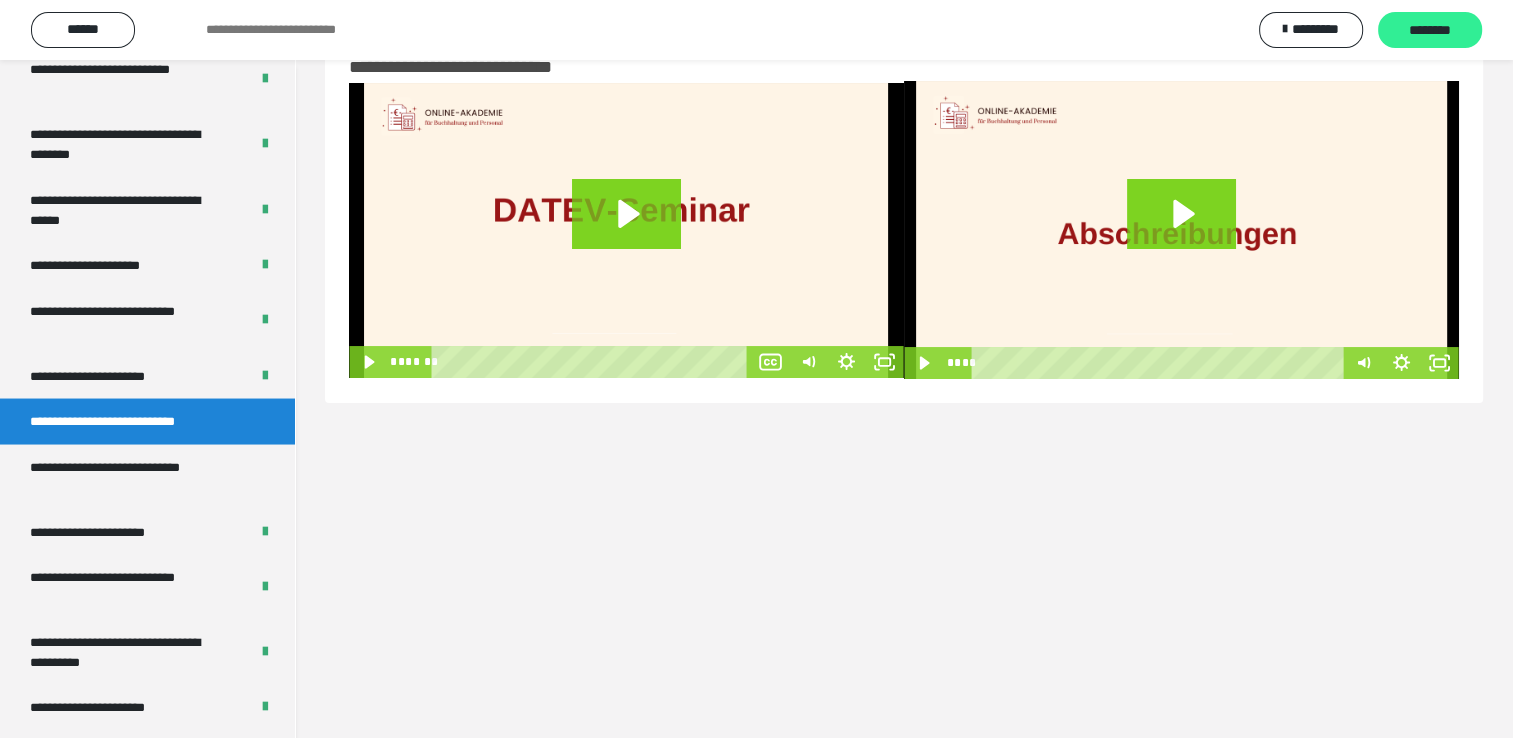 click on "********" at bounding box center [1430, 31] 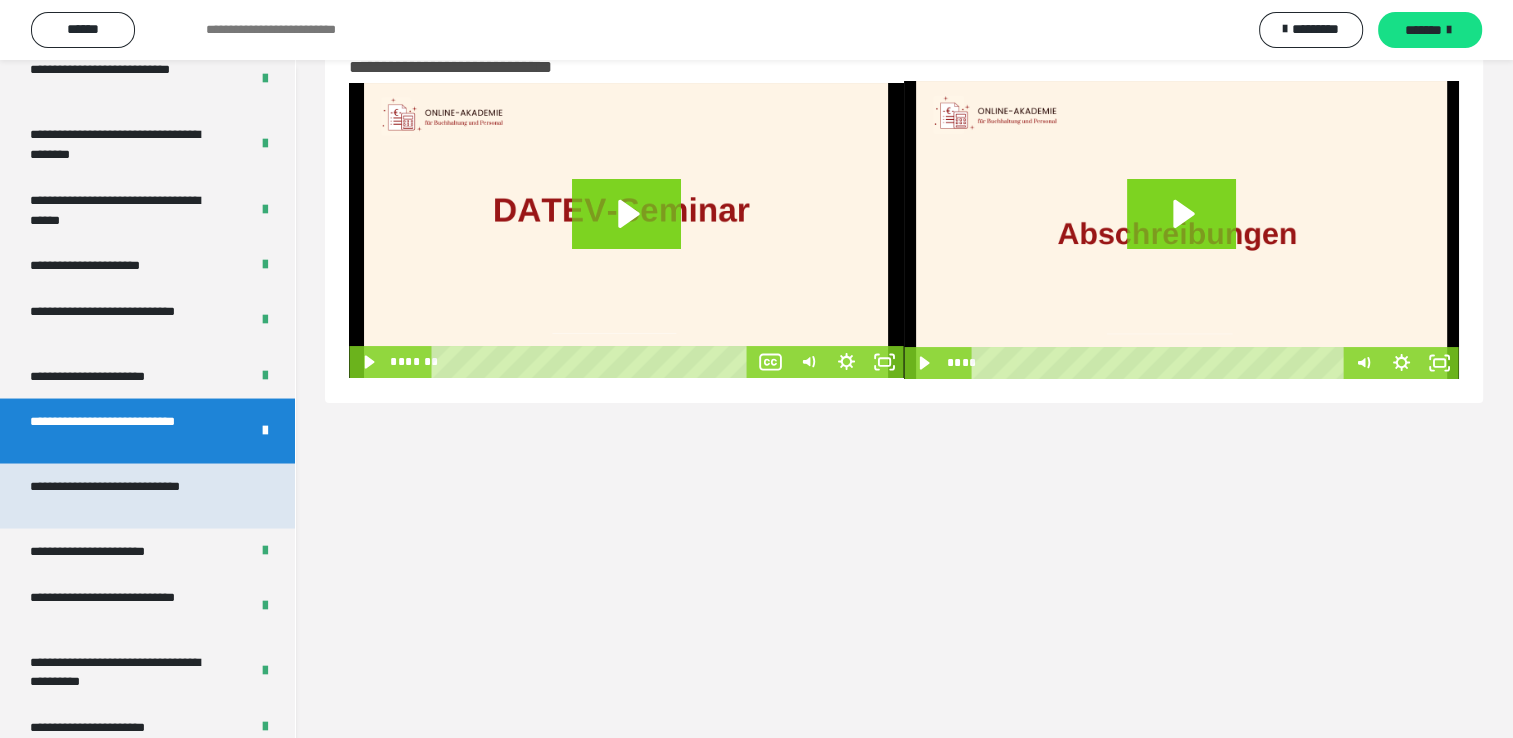 drag, startPoint x: 139, startPoint y: 491, endPoint x: 200, endPoint y: 480, distance: 61.983868 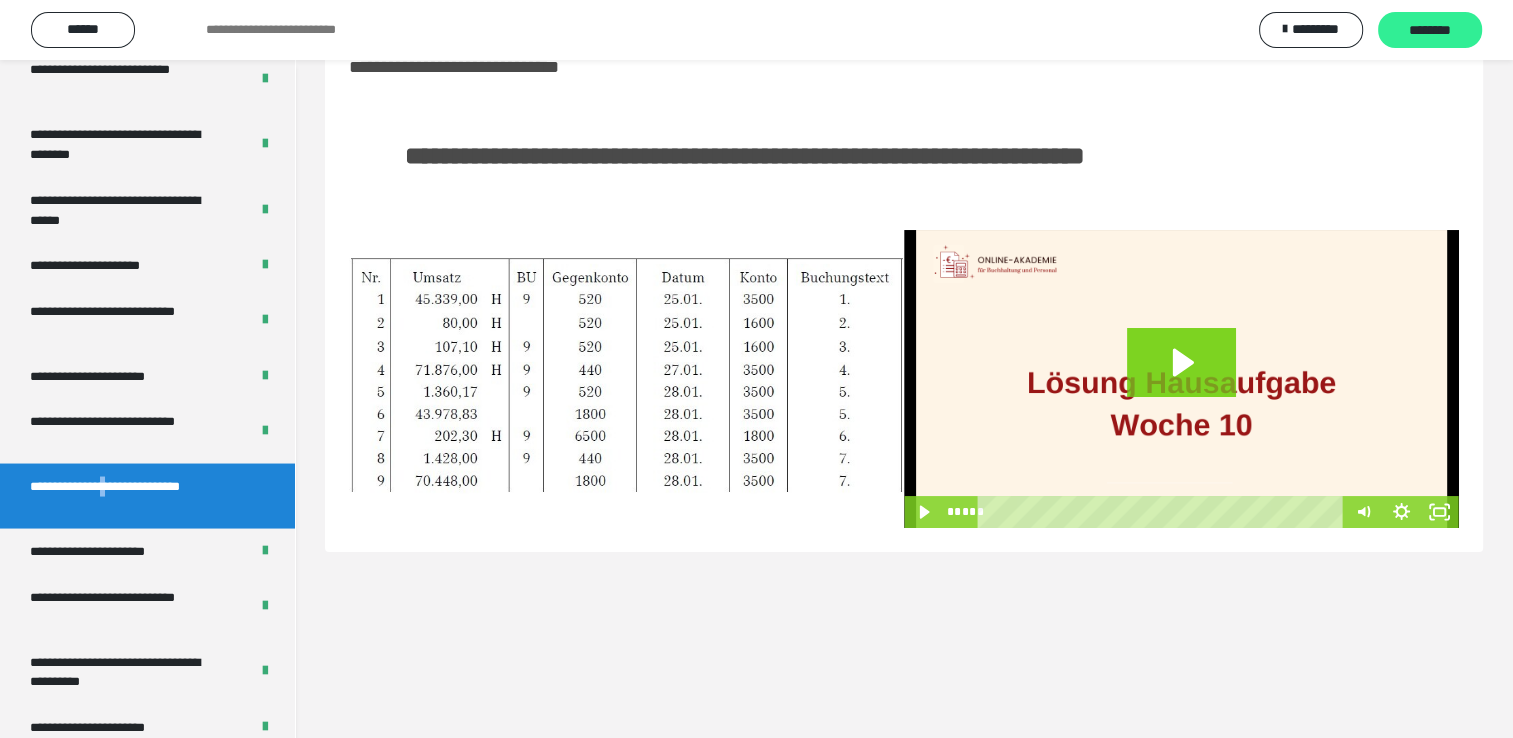 click on "********" at bounding box center [1430, 31] 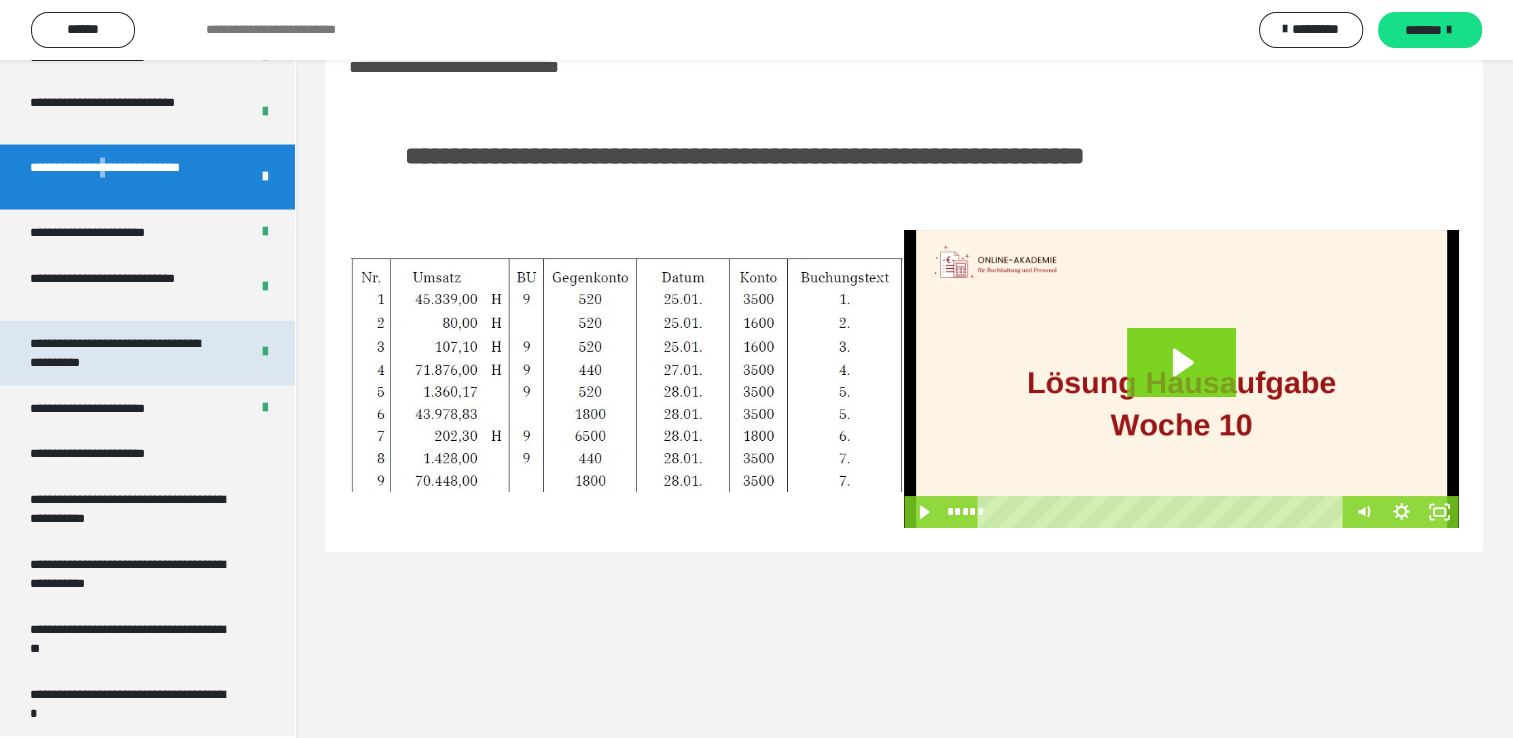 scroll, scrollTop: 3994, scrollLeft: 0, axis: vertical 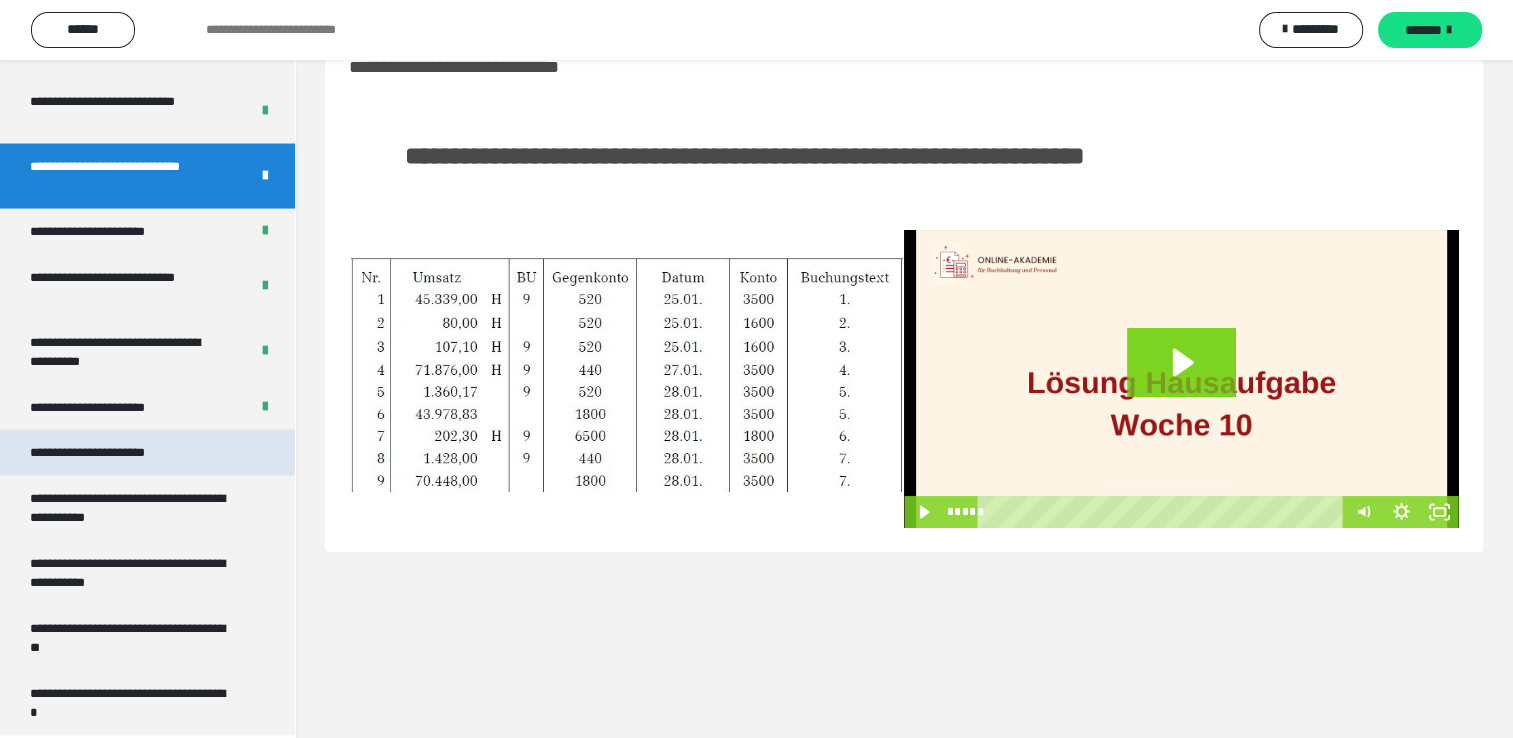 click on "**********" at bounding box center (111, 453) 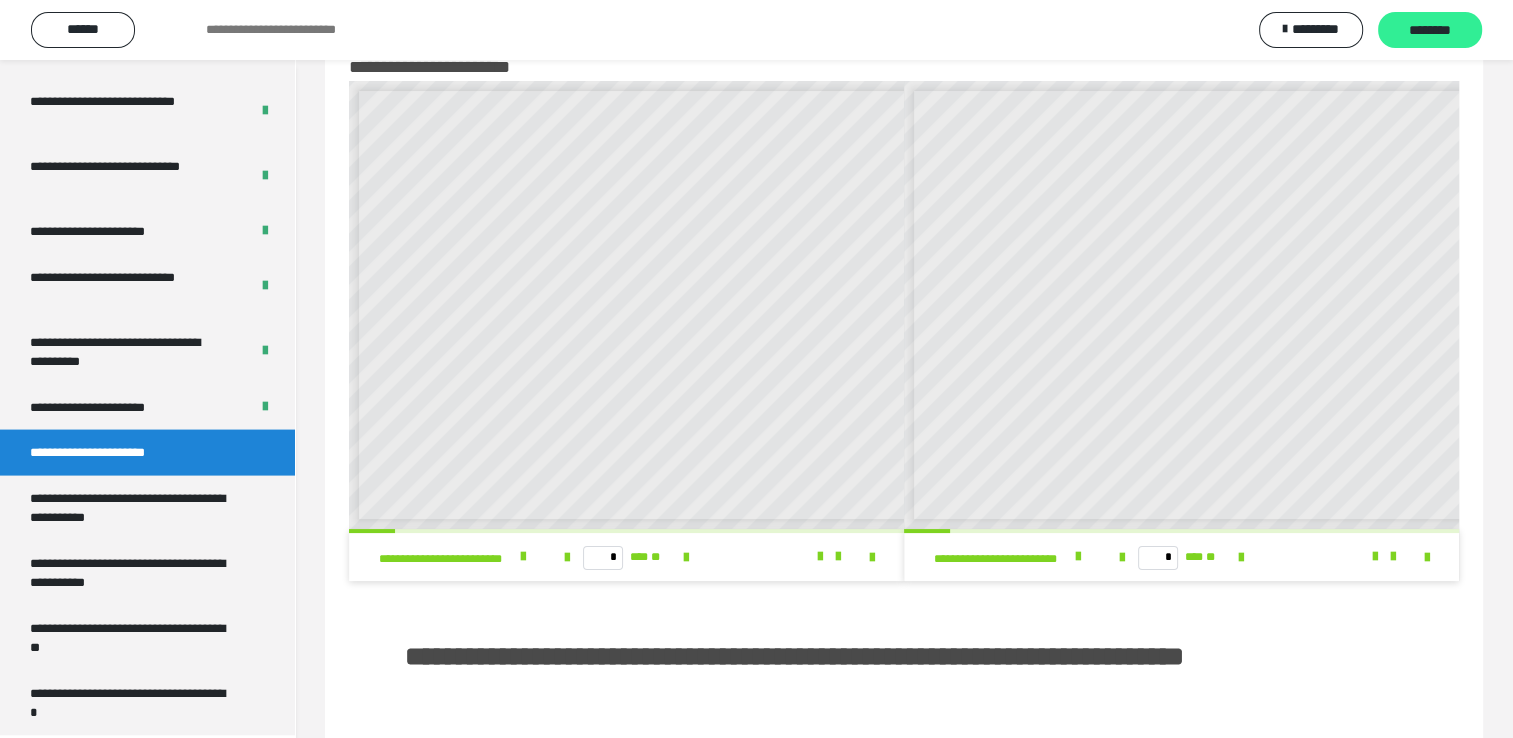 drag, startPoint x: 1420, startPoint y: 15, endPoint x: 1382, endPoint y: 18, distance: 38.118237 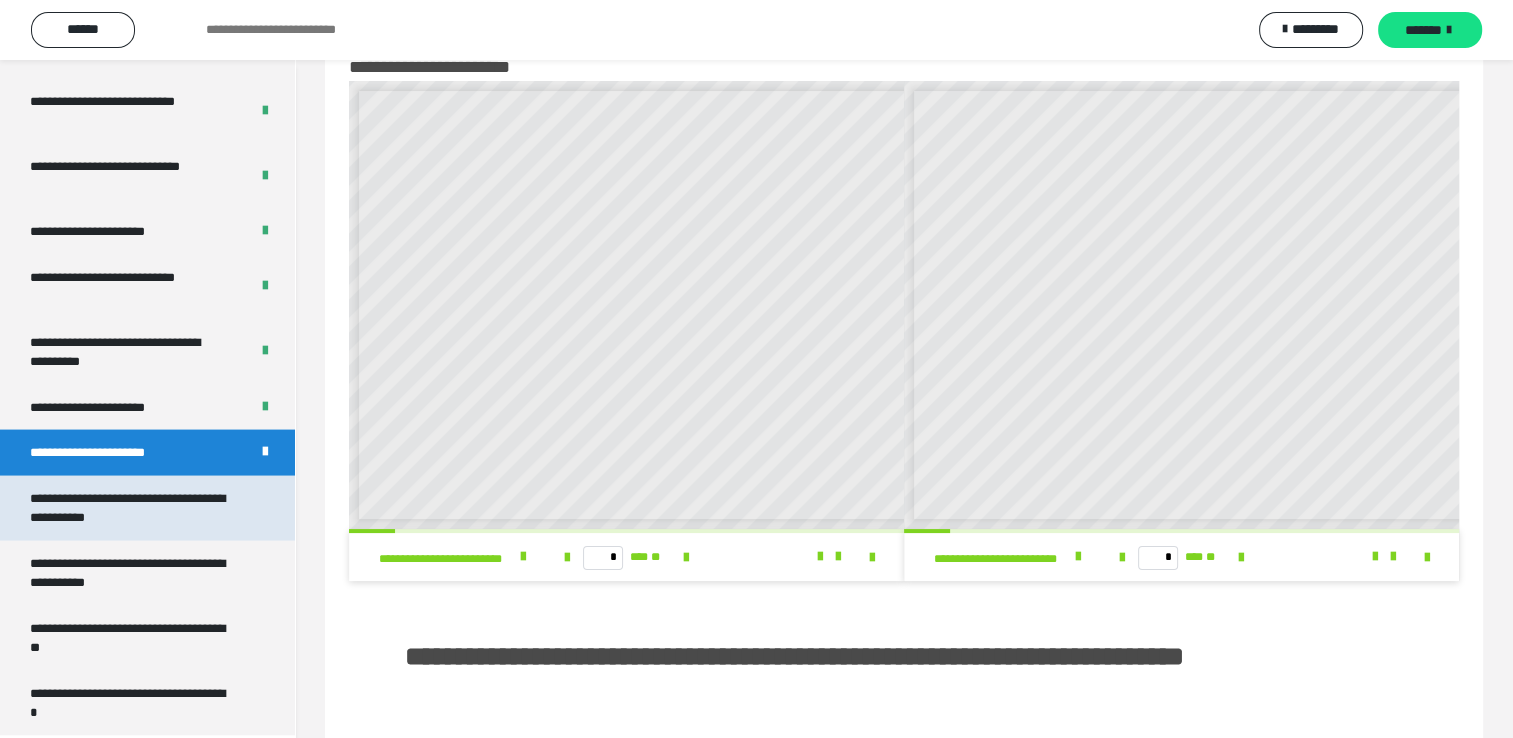 click on "**********" at bounding box center [132, 508] 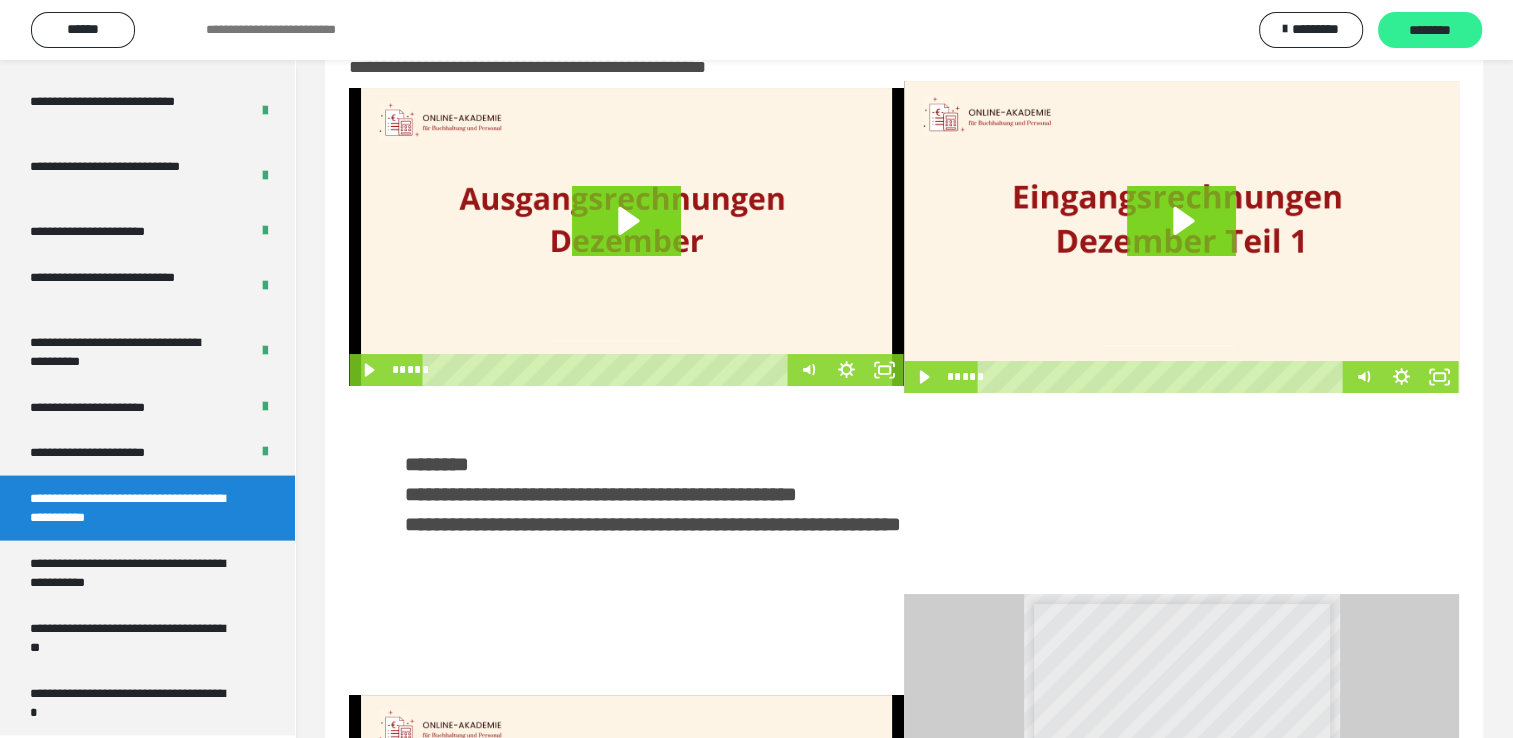 click on "********" at bounding box center [1430, 31] 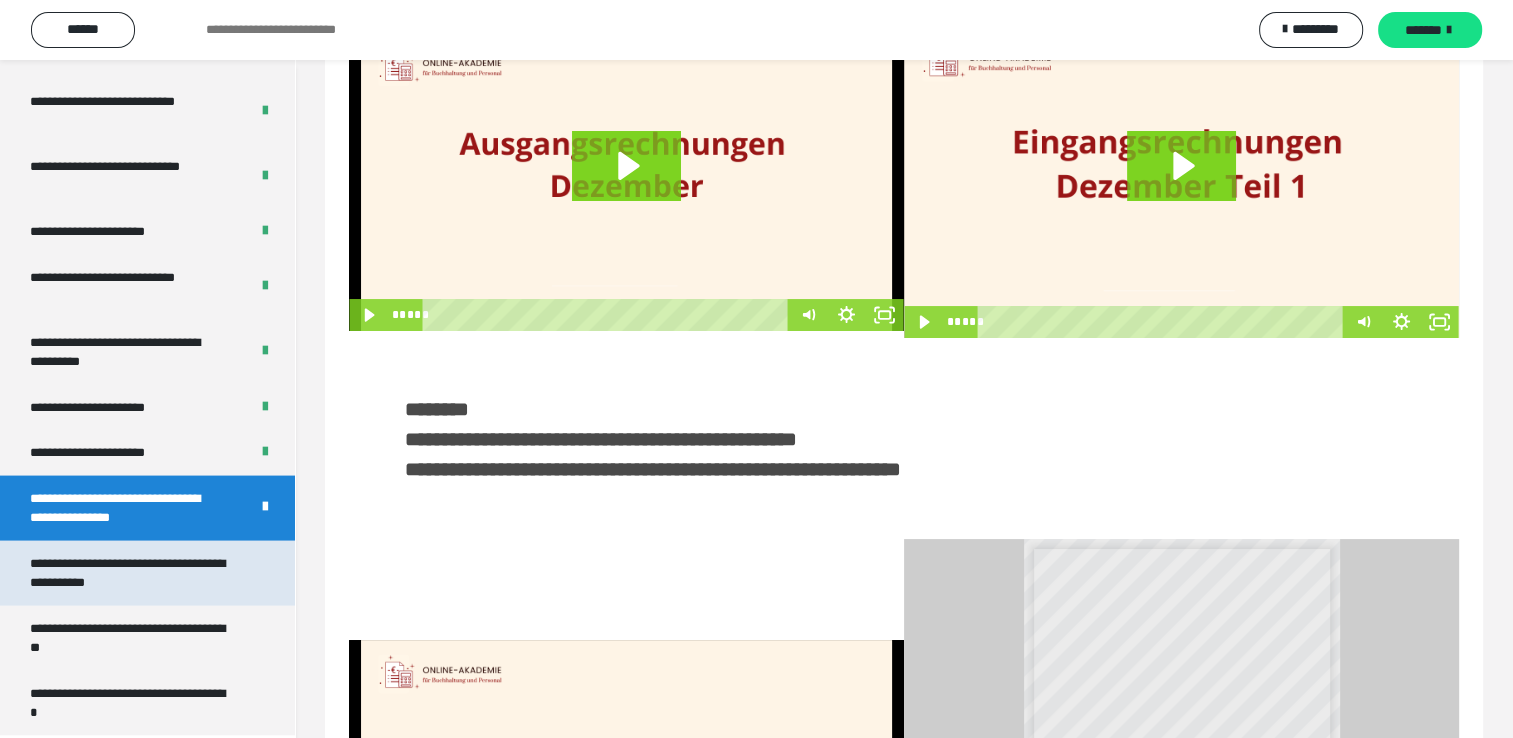 scroll, scrollTop: 160, scrollLeft: 0, axis: vertical 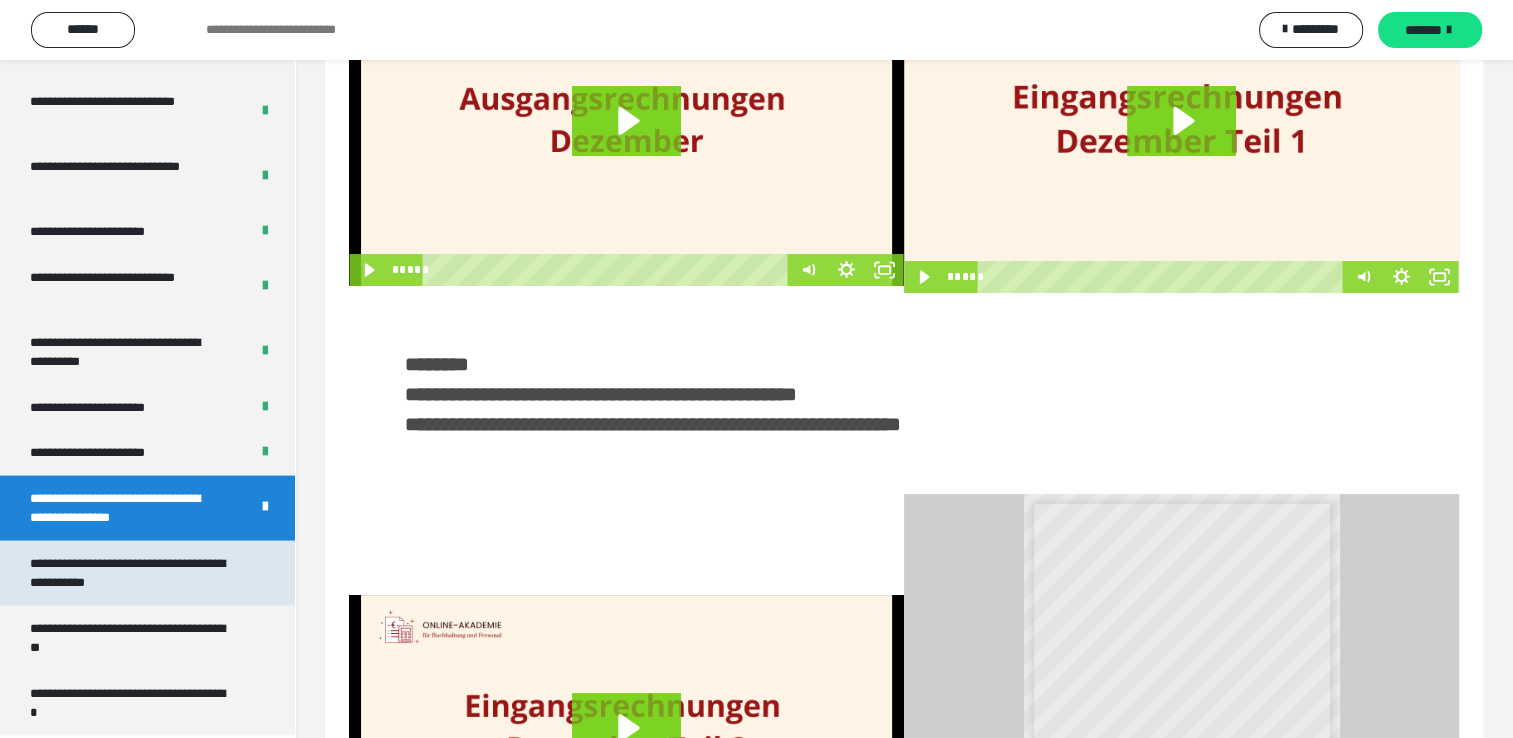 click on "**********" at bounding box center [132, 573] 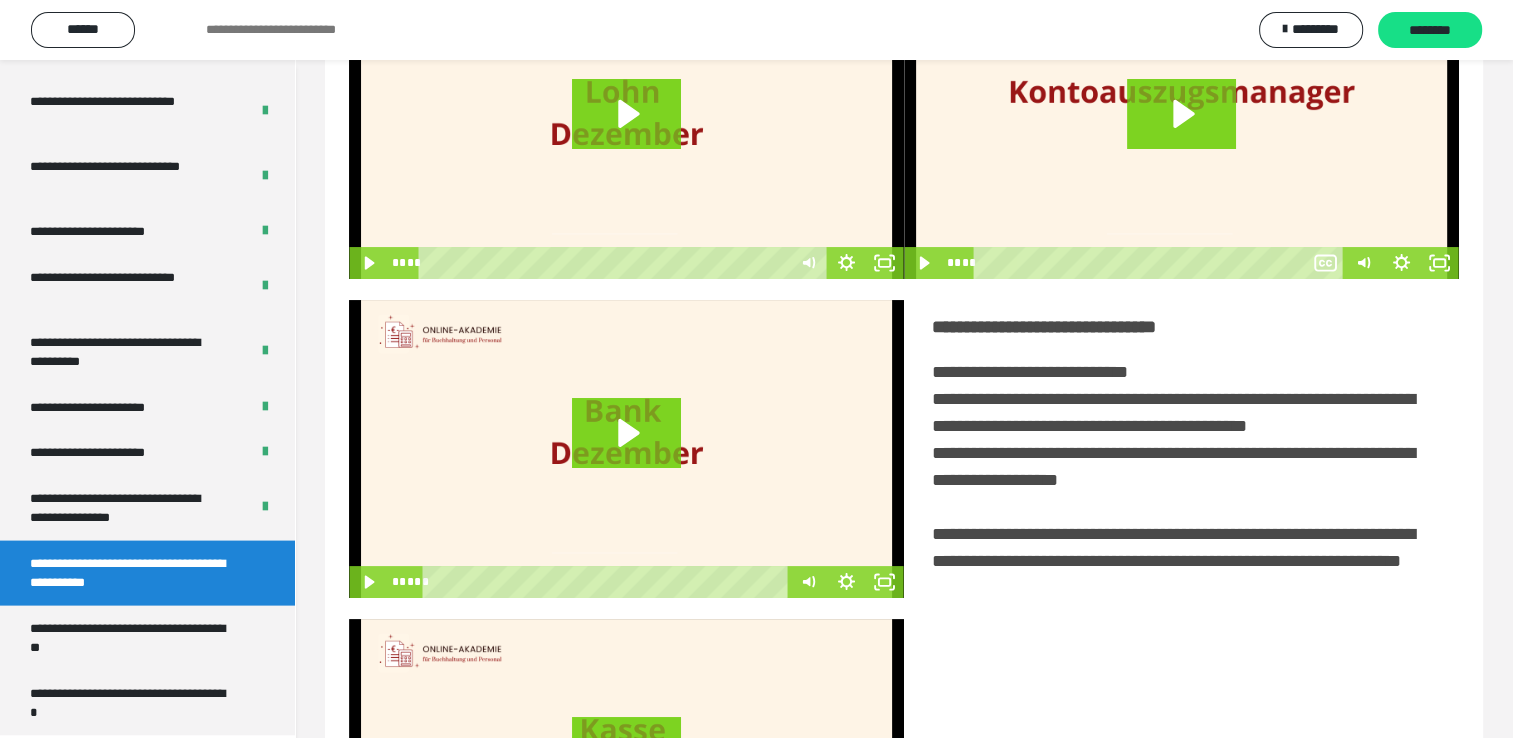 scroll, scrollTop: 60, scrollLeft: 0, axis: vertical 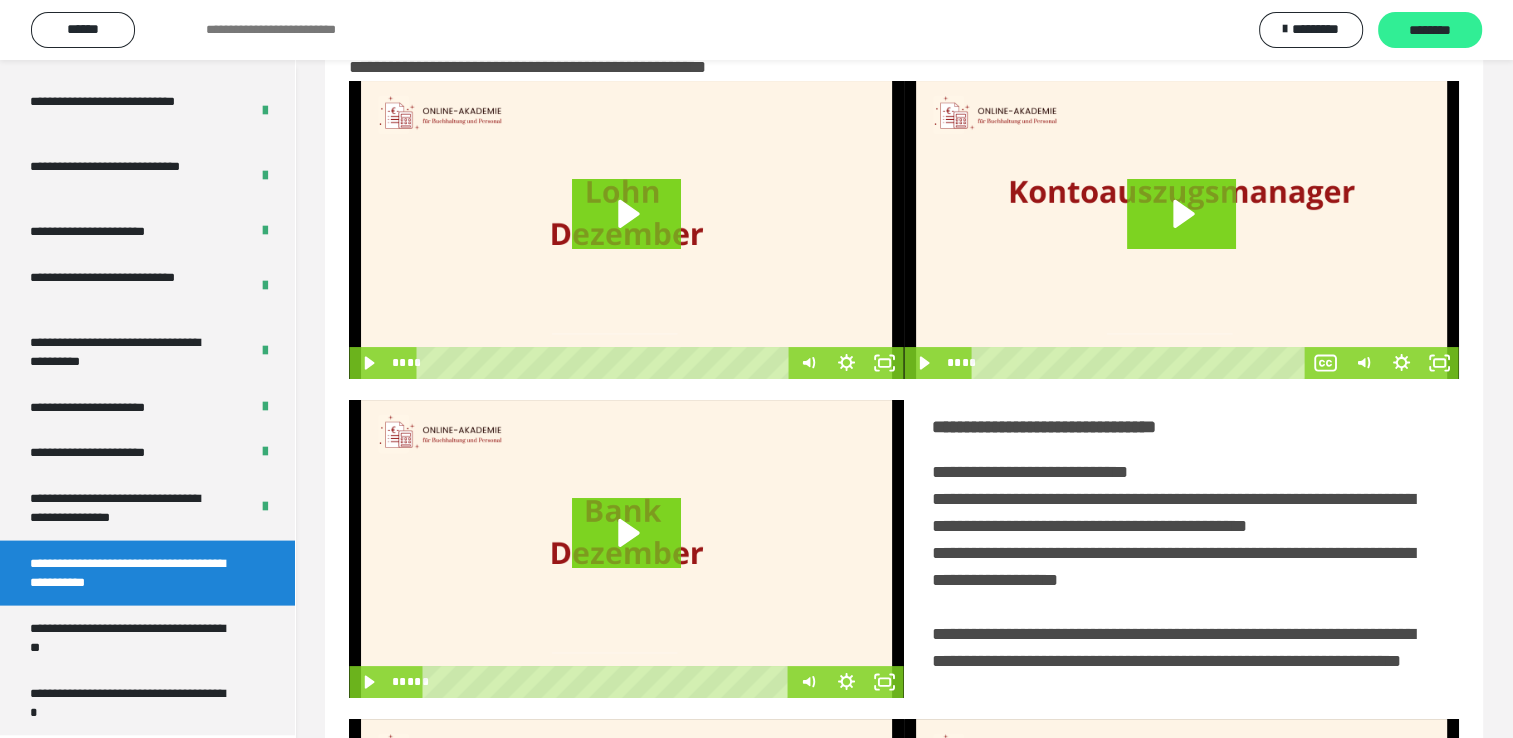click on "********" at bounding box center (1430, 31) 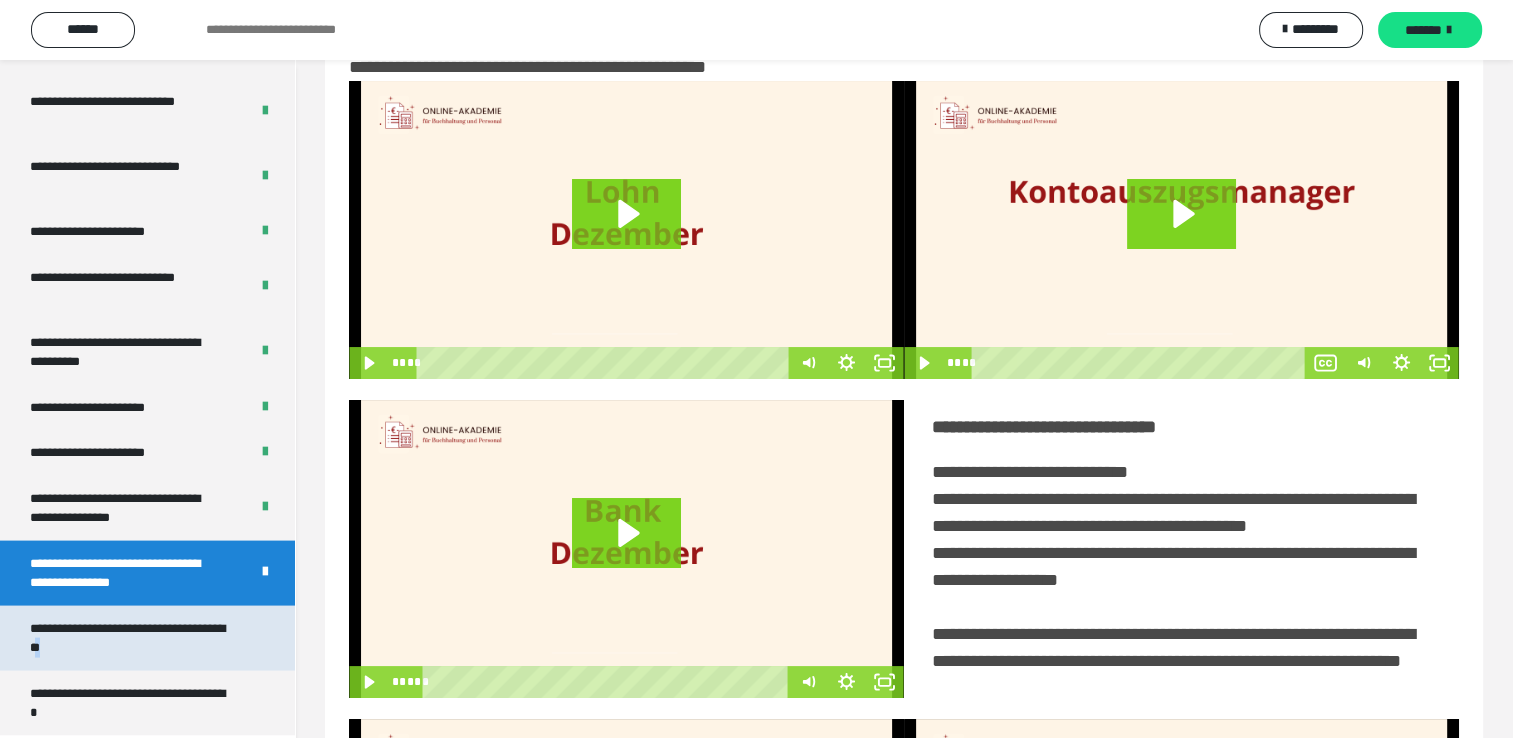 click on "**********" at bounding box center [132, 638] 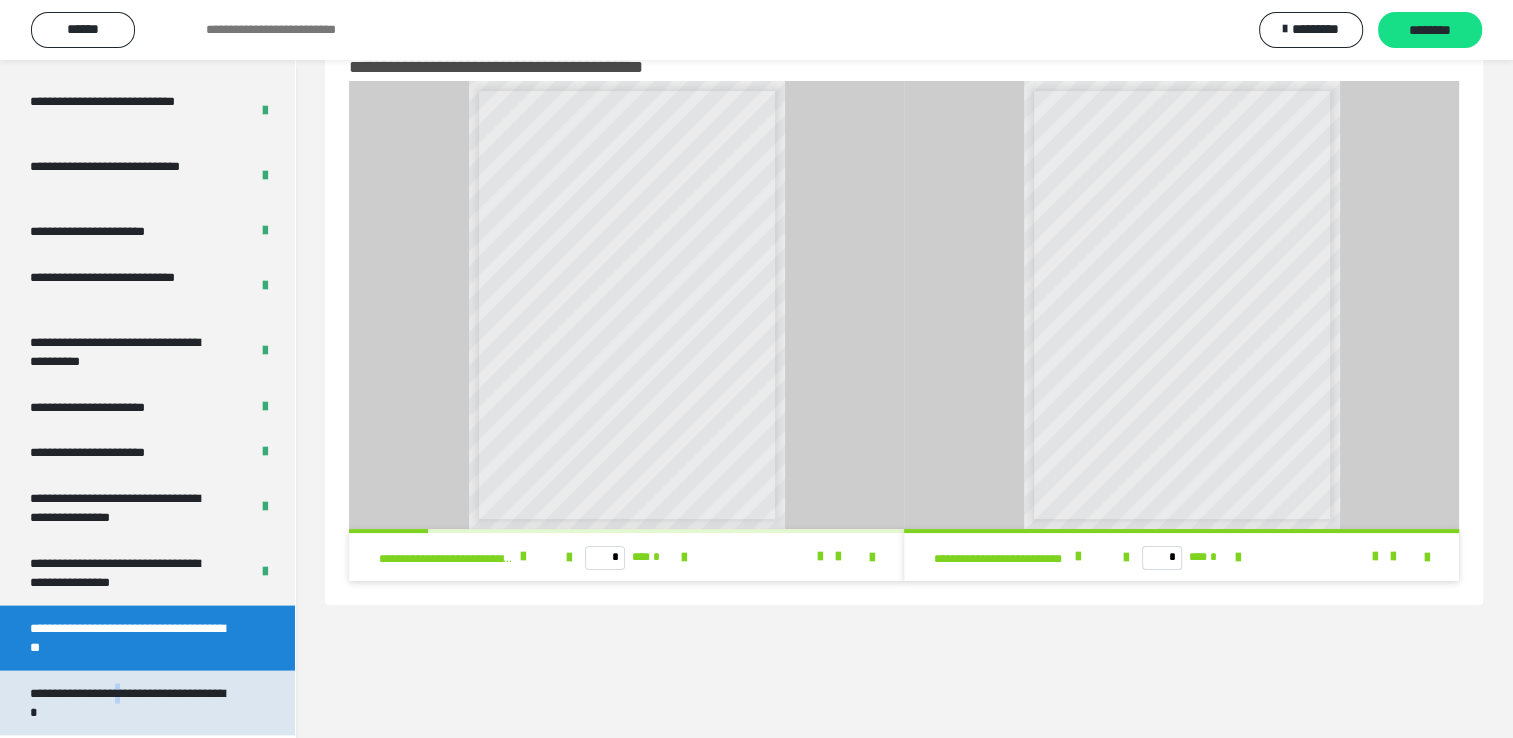 drag, startPoint x: 141, startPoint y: 631, endPoint x: 131, endPoint y: 682, distance: 51.971146 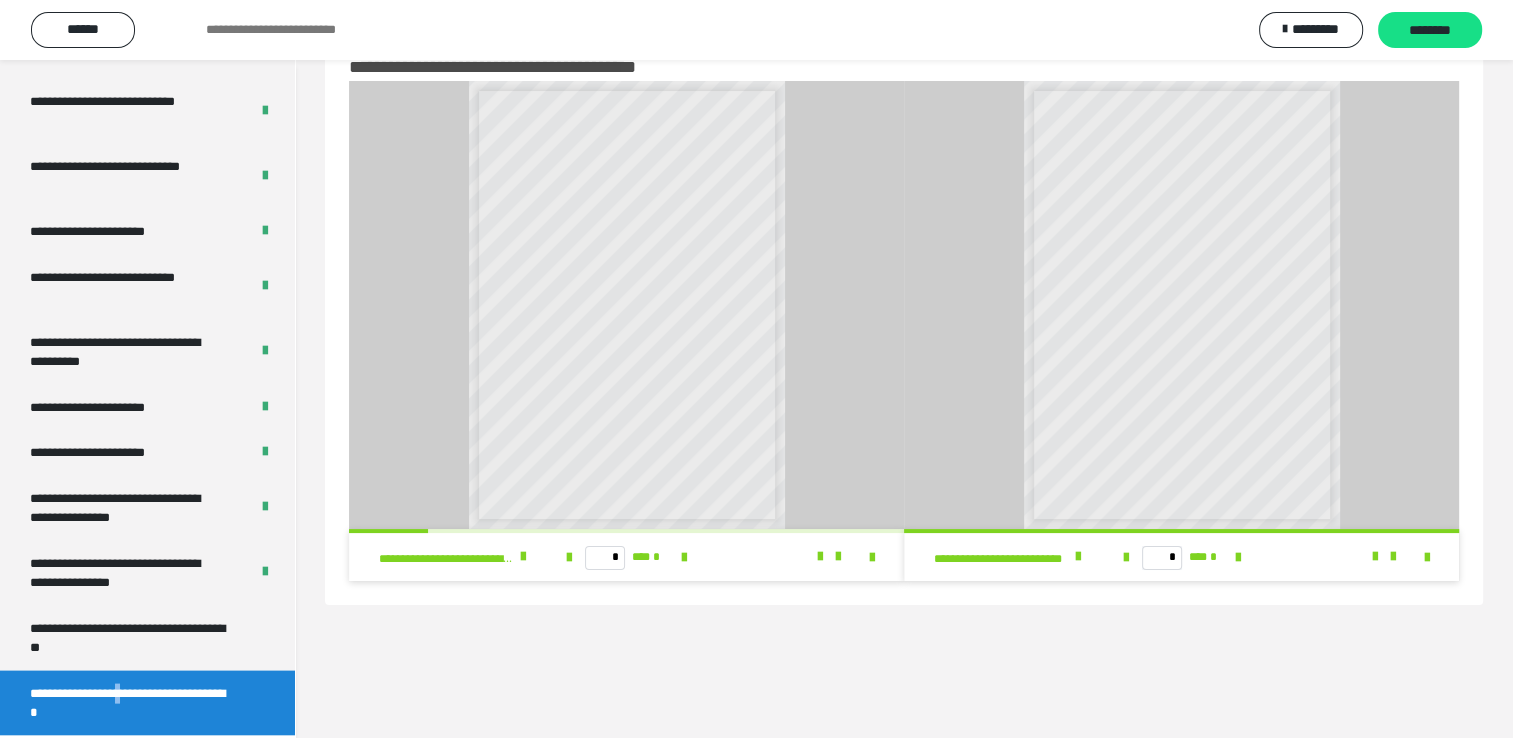click on "**********" at bounding box center (132, 703) 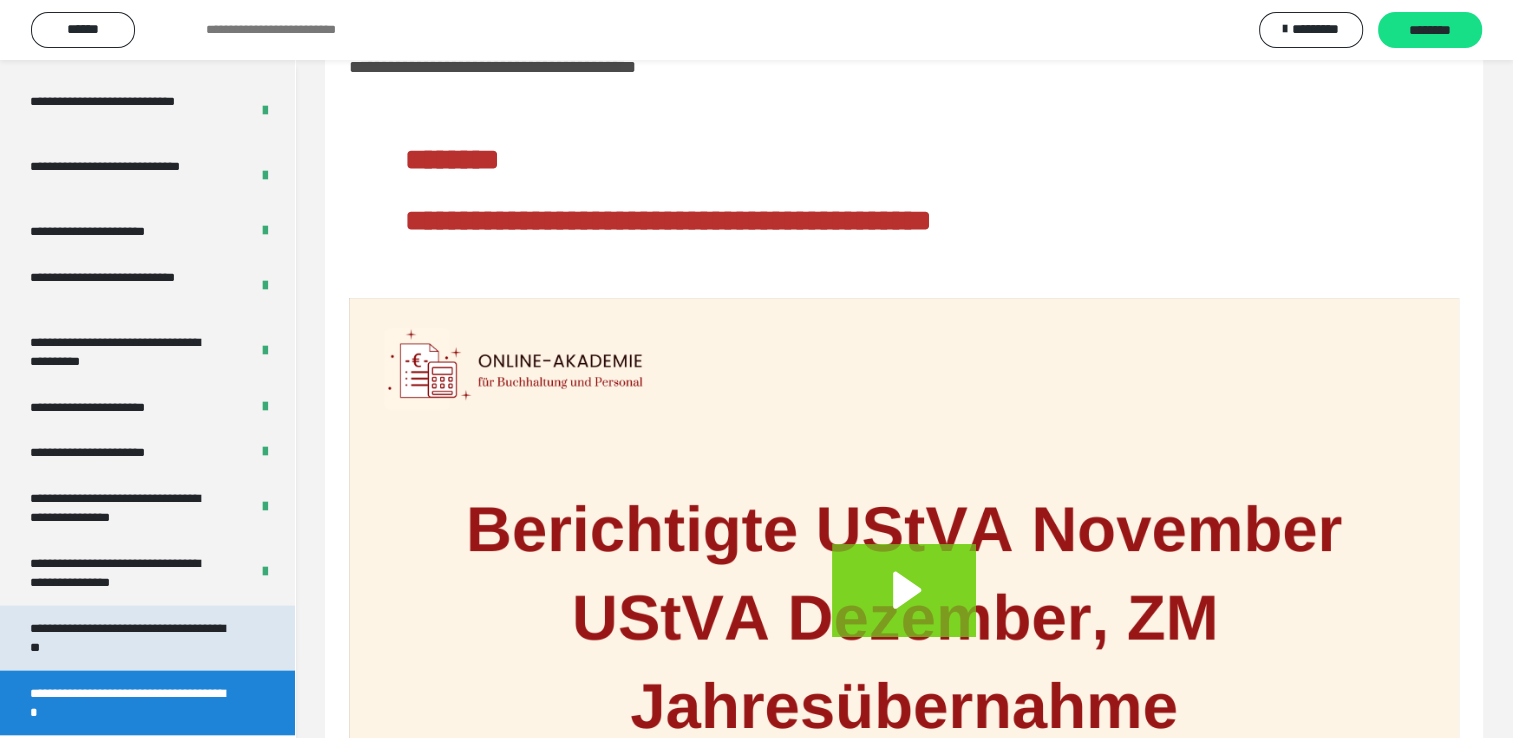 click on "**********" at bounding box center [147, 638] 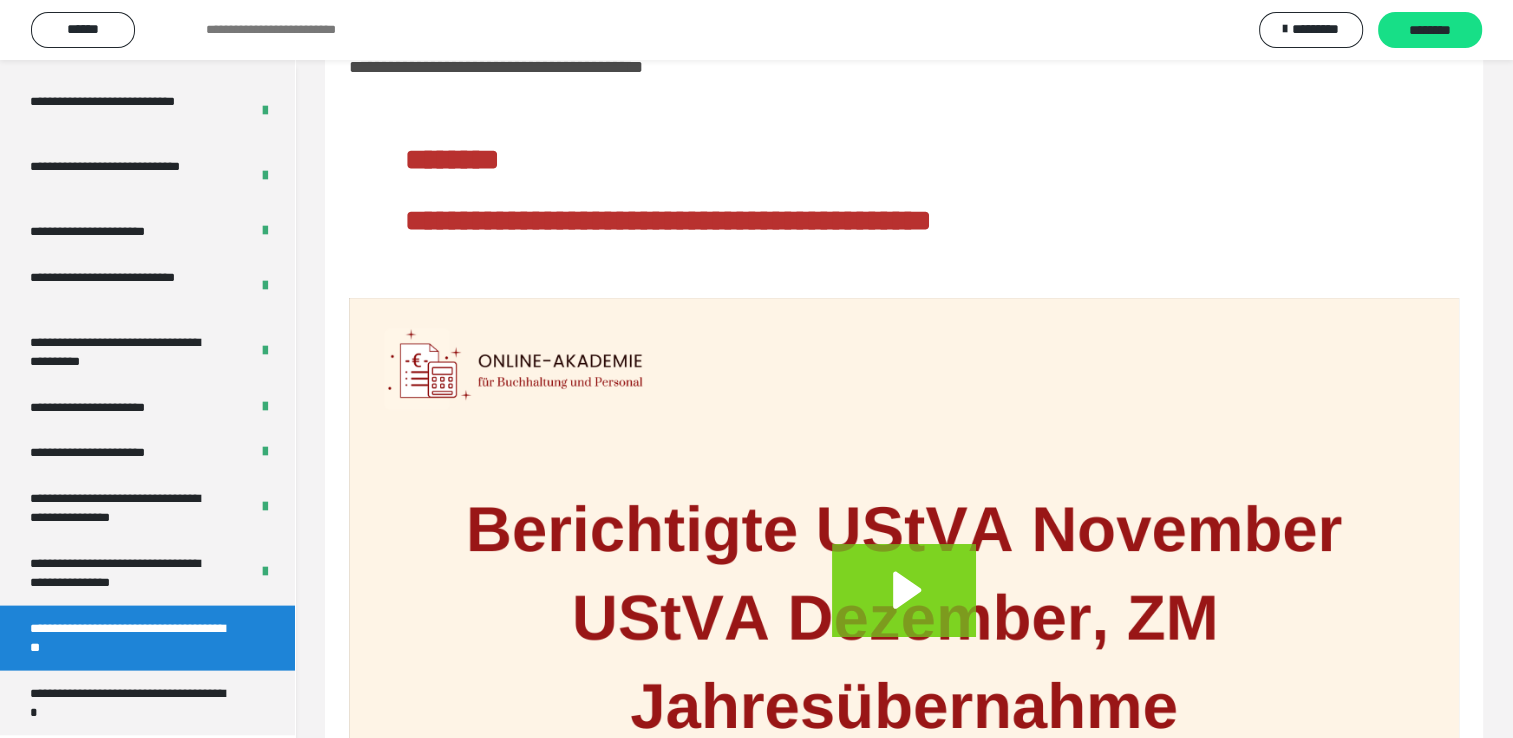 click on "**********" at bounding box center [132, 638] 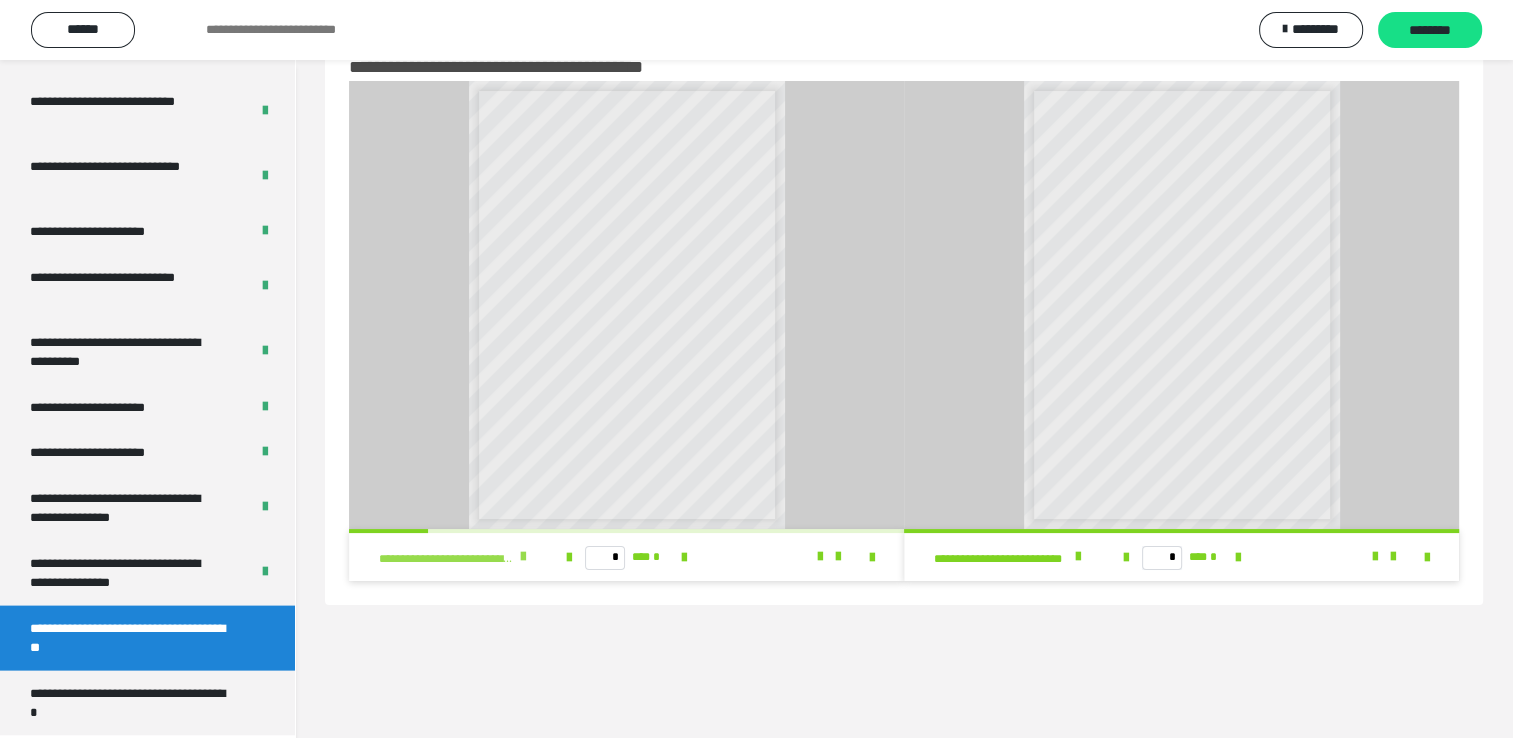 click at bounding box center [523, 557] 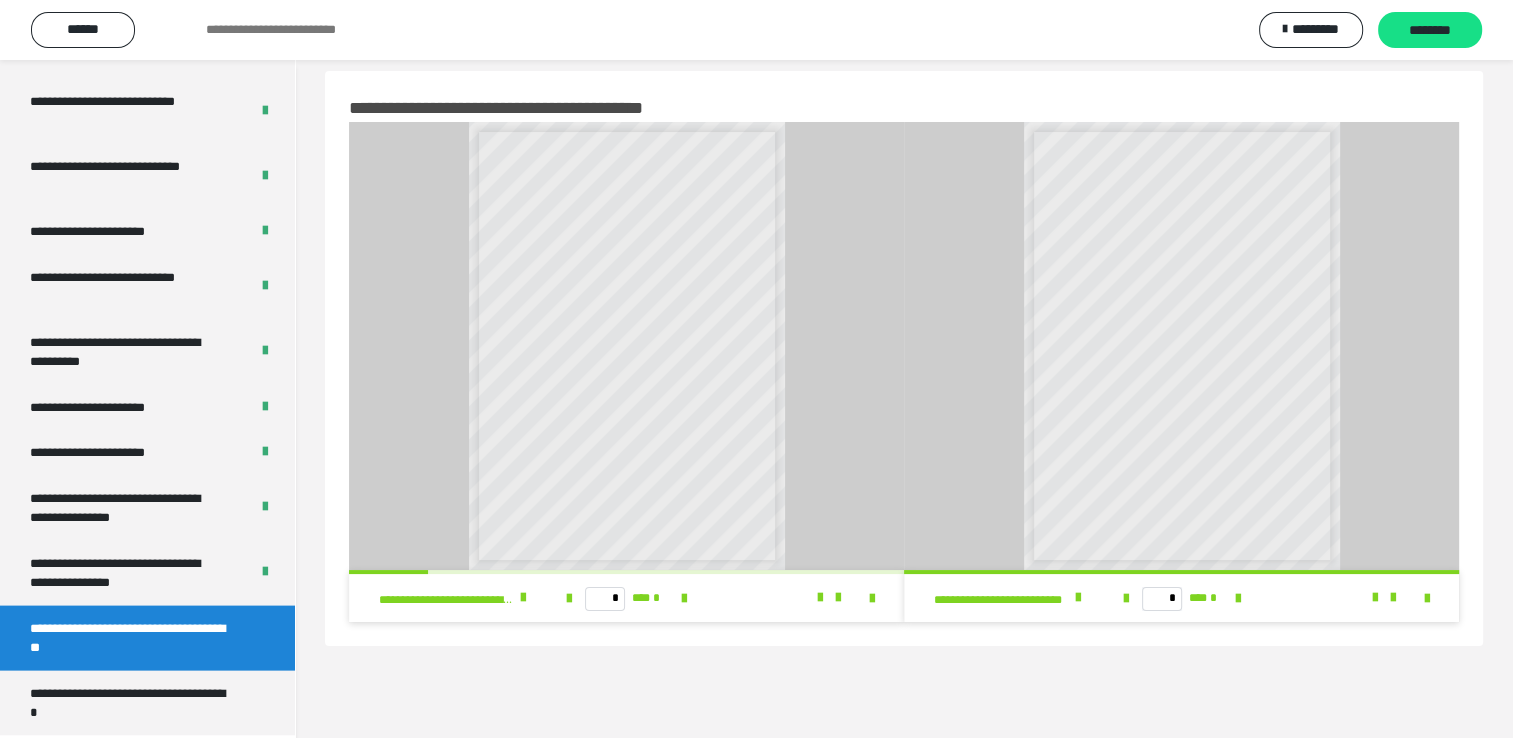 scroll, scrollTop: 0, scrollLeft: 0, axis: both 